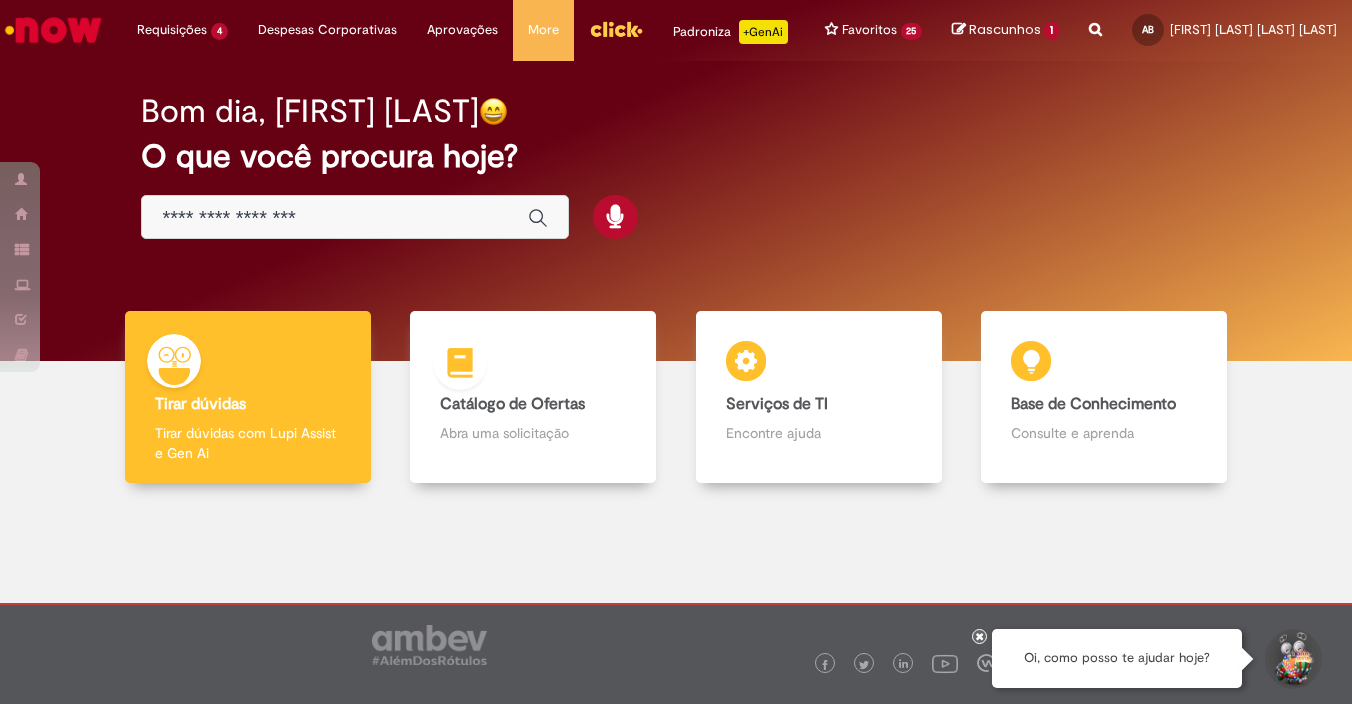 scroll, scrollTop: 0, scrollLeft: 0, axis: both 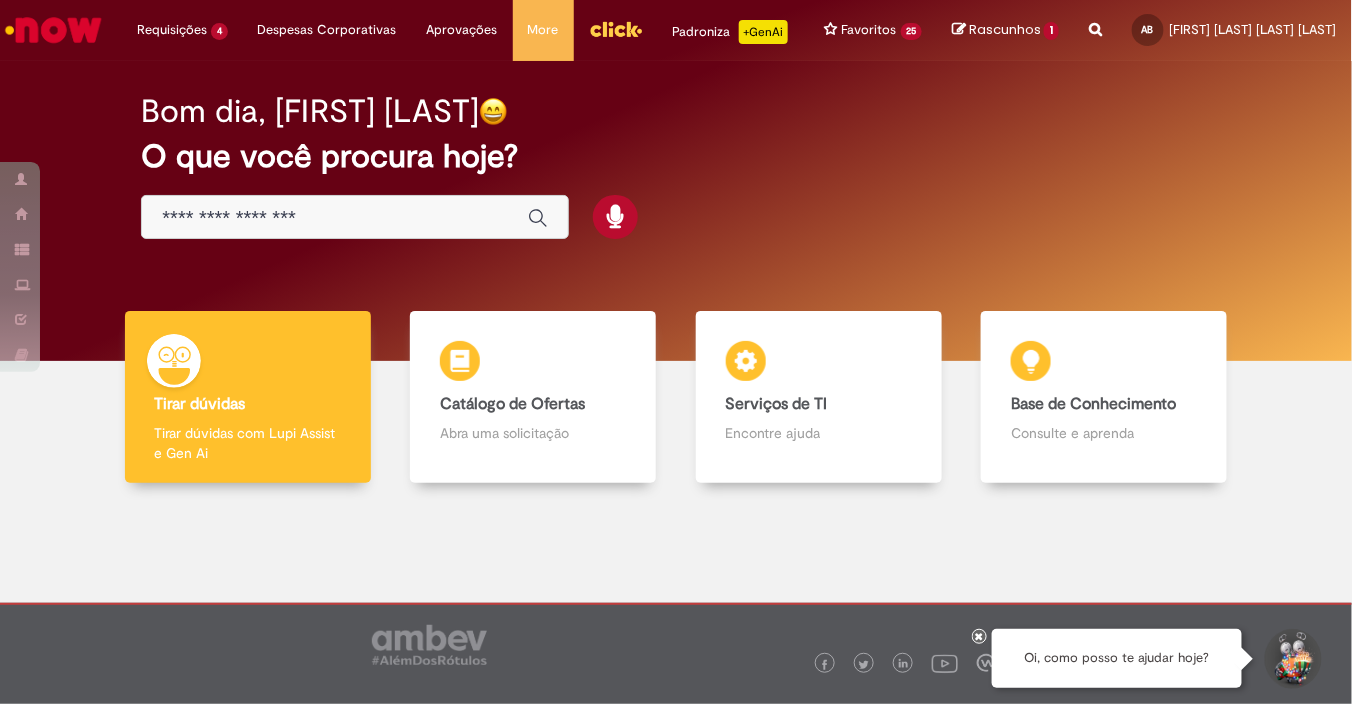 click at bounding box center [335, 218] 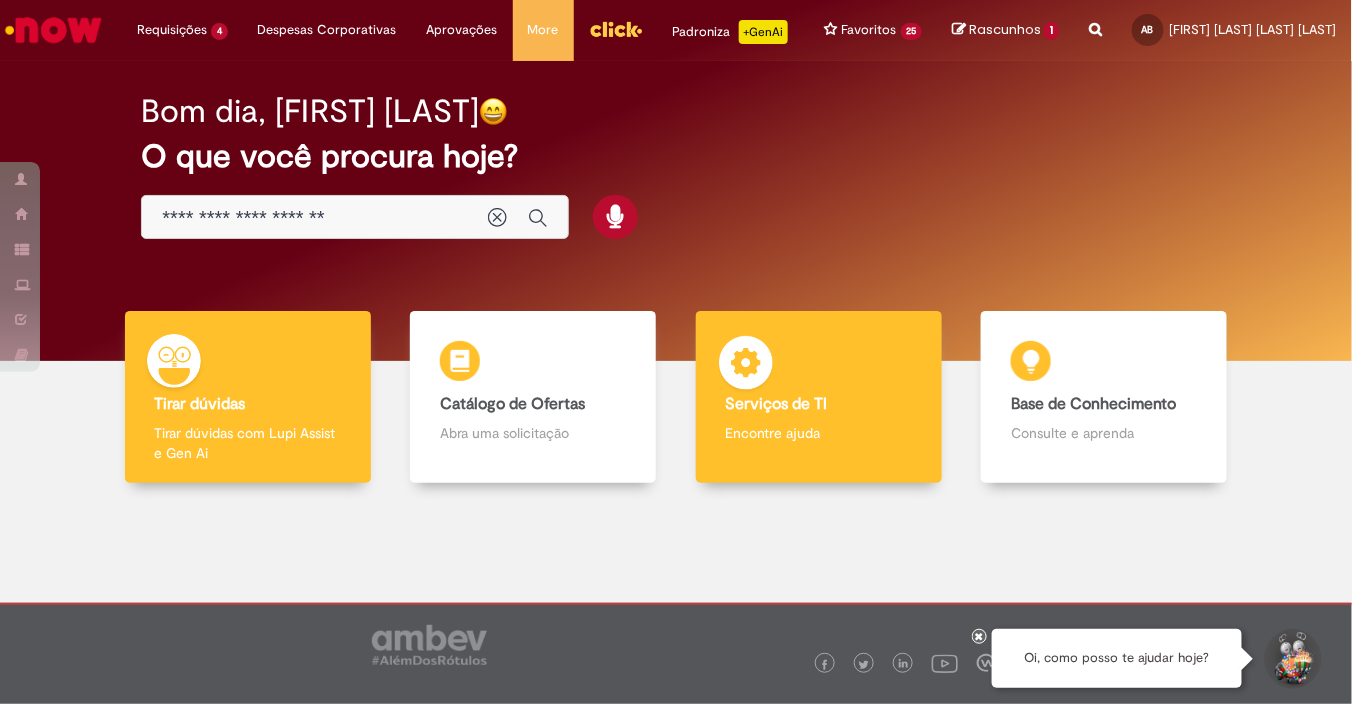 type on "**********" 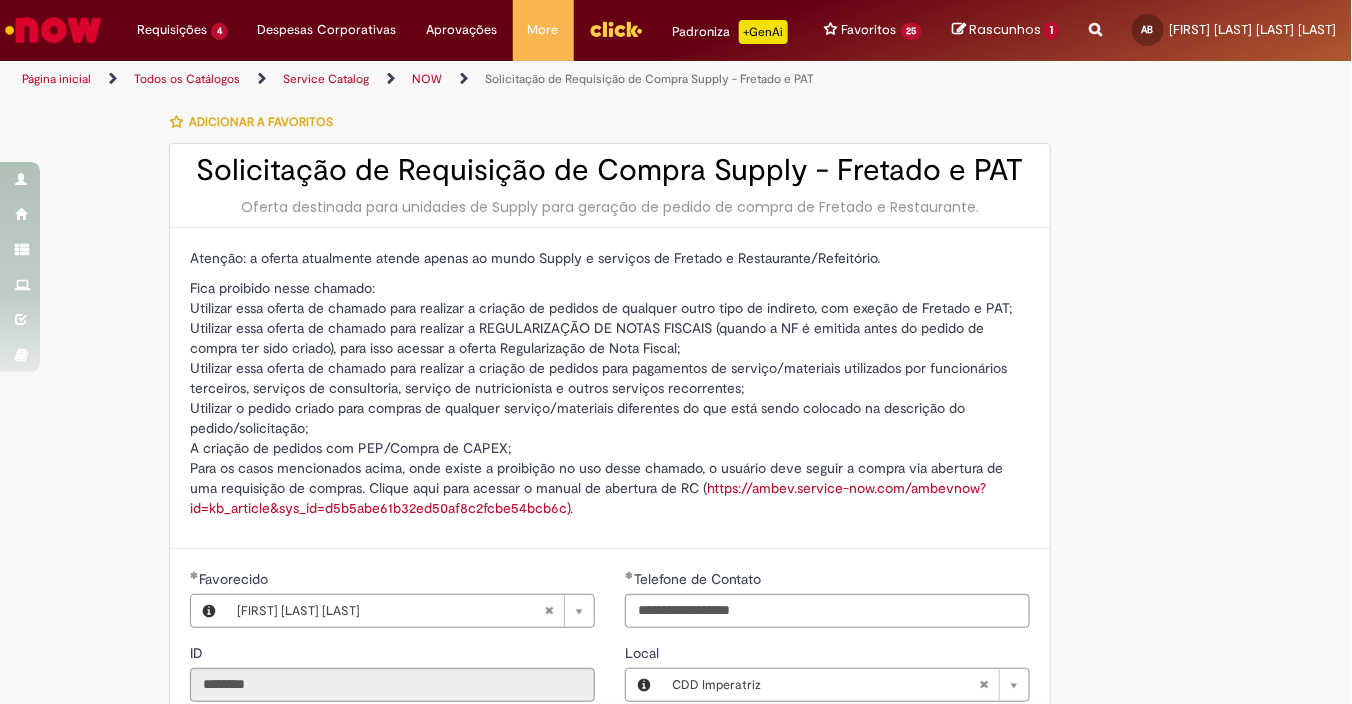 type on "**********" 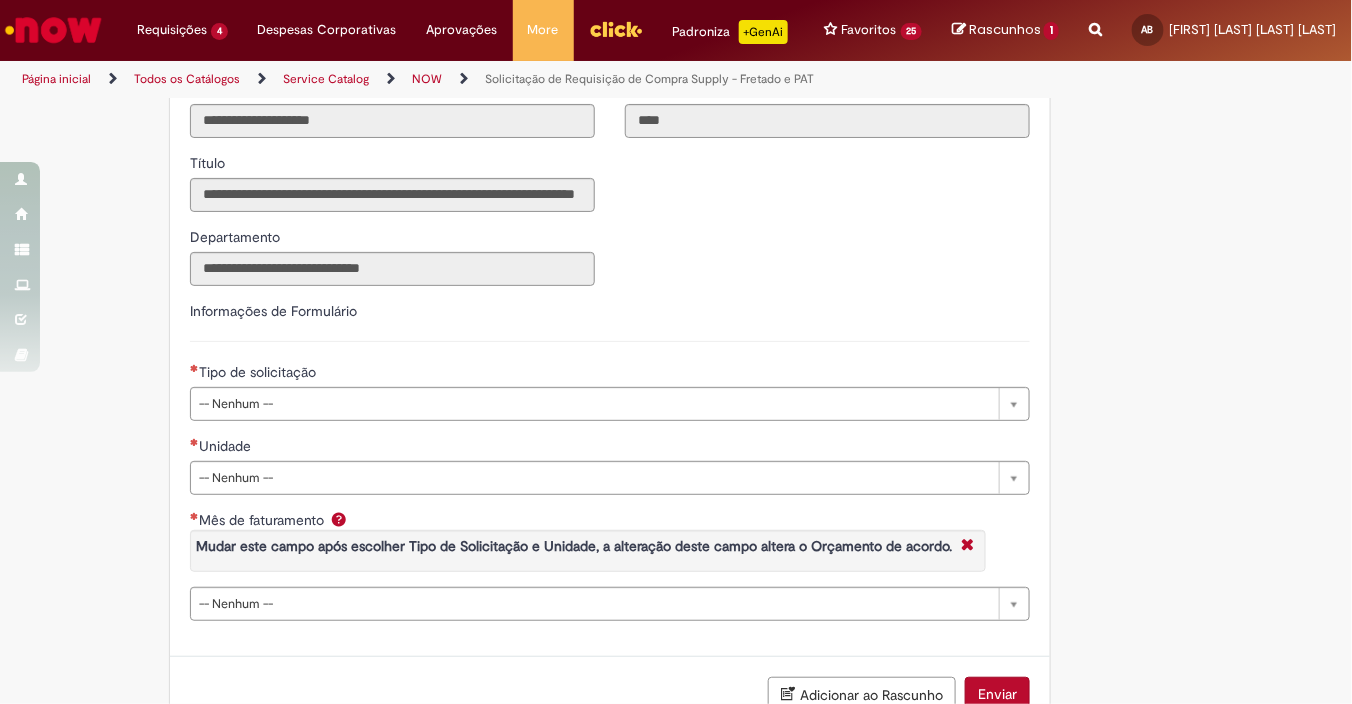 scroll, scrollTop: 705, scrollLeft: 0, axis: vertical 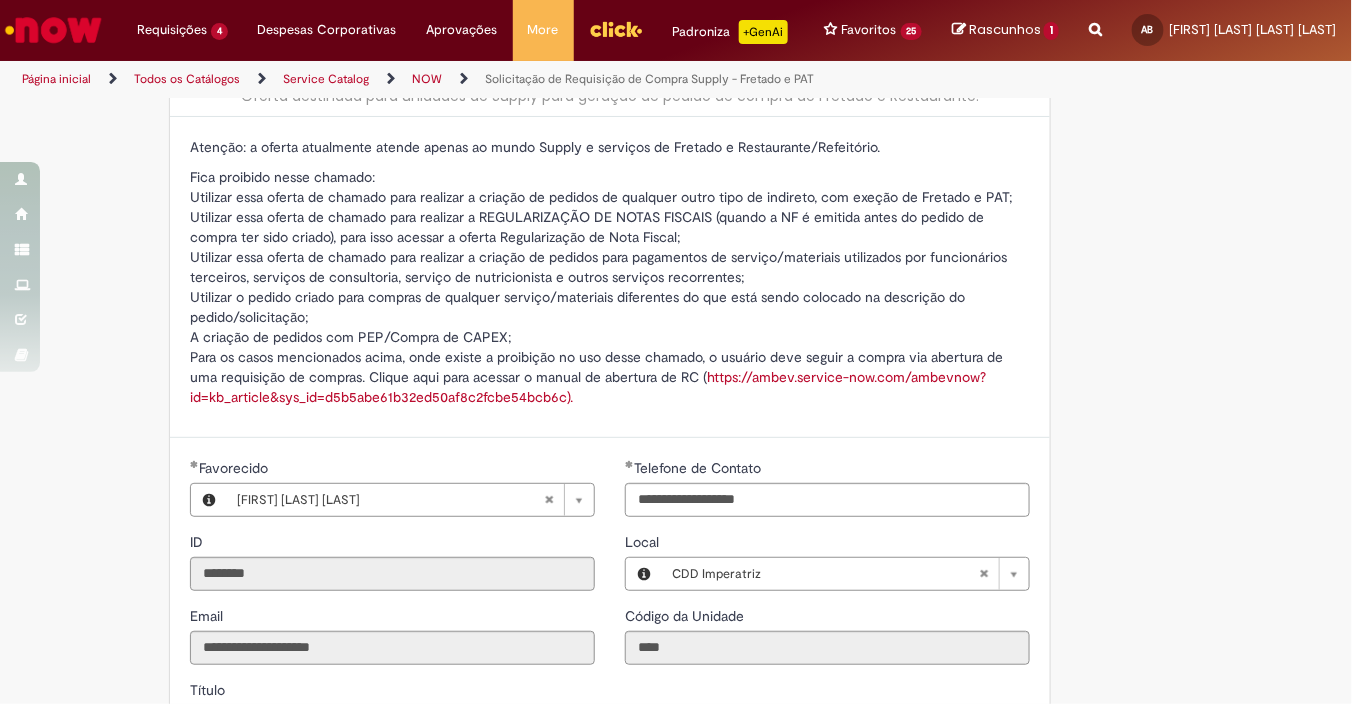 click on "Fica proibido nesse chamado: Utilizar essa oferta de chamado para realizar a criação de pedidos de qualquer outro tipo de indireto, com exeção de Fretado e PAT; Utilizar essa oferta de chamado para realizar a REGULARIZAÇÃO DE NOTAS FISCAIS (quando a NF é emitida antes do pedido de compra ter sido criado), para isso acessar a oferta Regularização de Nota Fiscal; Utilizar essa oferta de chamado para realizar a criação de pedidos para pagamentos de serviço/materiais utilizados por funcionários terceiros, serviços de consultoria, serviço de nutricionista e outros serviços recorrentes; Utilizar o pedido criado para compras de qualquer serviço/materiais diferentes do que está sendo colocado na descrição do pedido/solicitação; A criação de pedidos com PEP/Compra de CAPEX; Para os casos mencionados acima, onde existe a proibição no uso desse chamado, o usuário deve seguir a compra via abertura de uma requisição de compras. Clique aqui para acessar o manual de abertura de RC (" at bounding box center (610, 287) 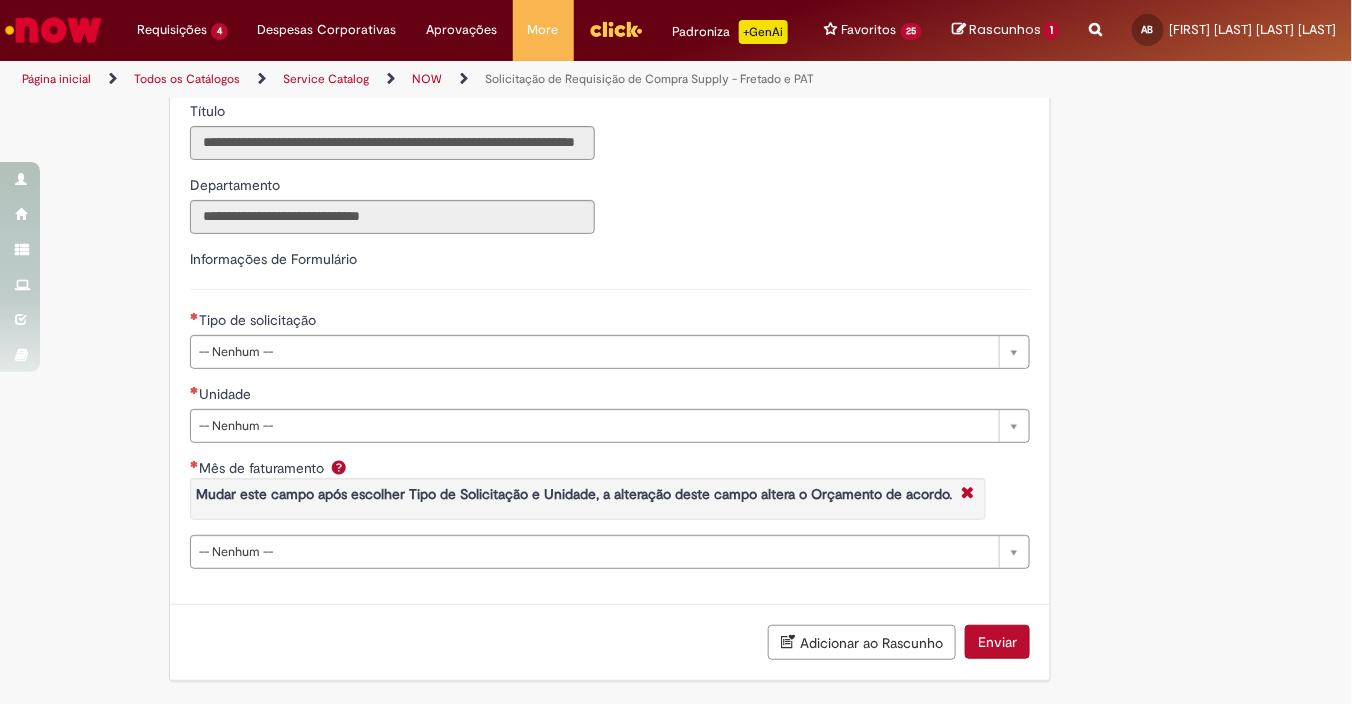 scroll, scrollTop: 705, scrollLeft: 0, axis: vertical 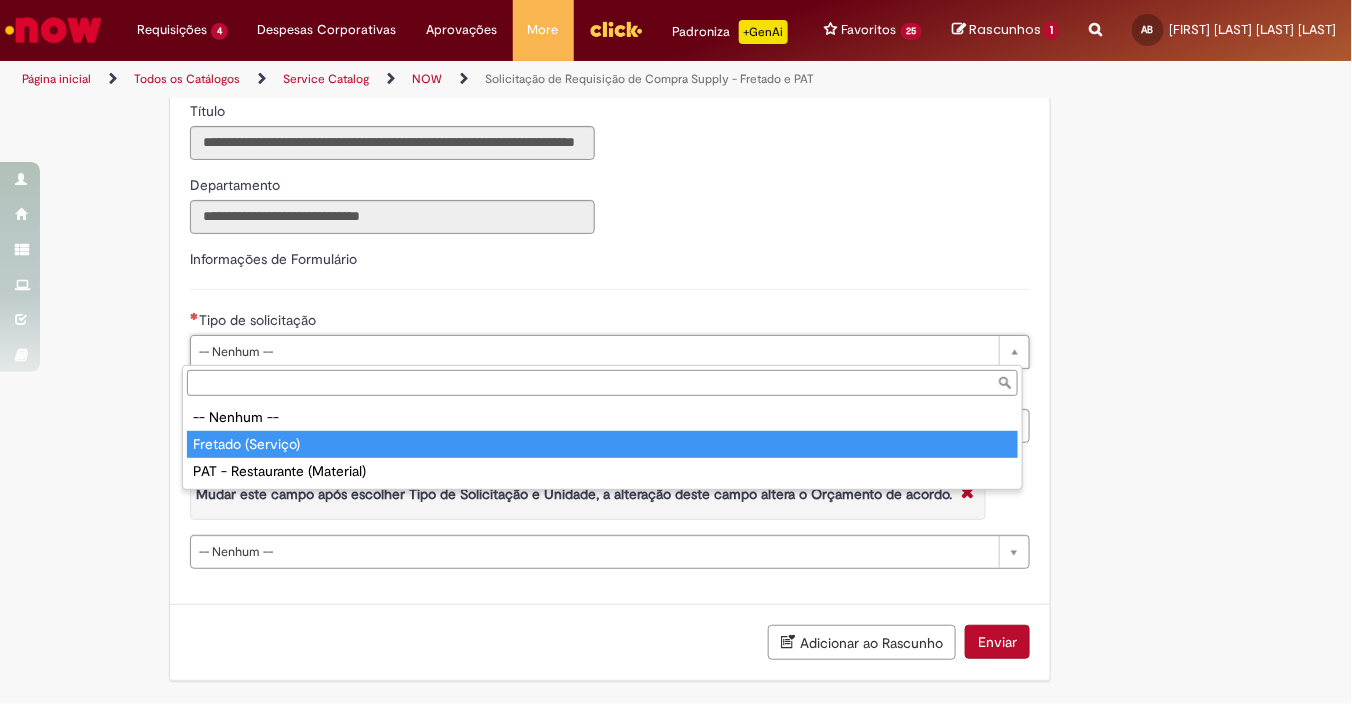 type on "**********" 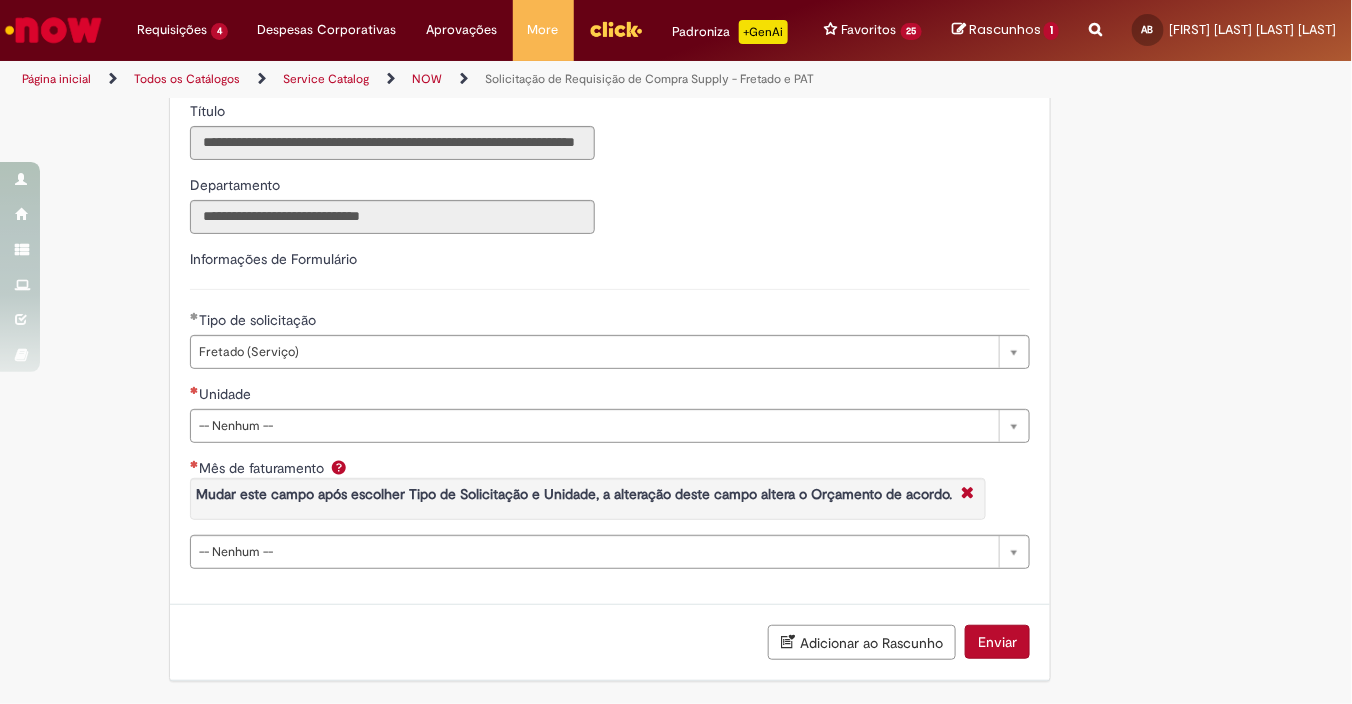 click on "**********" at bounding box center [610, 416] 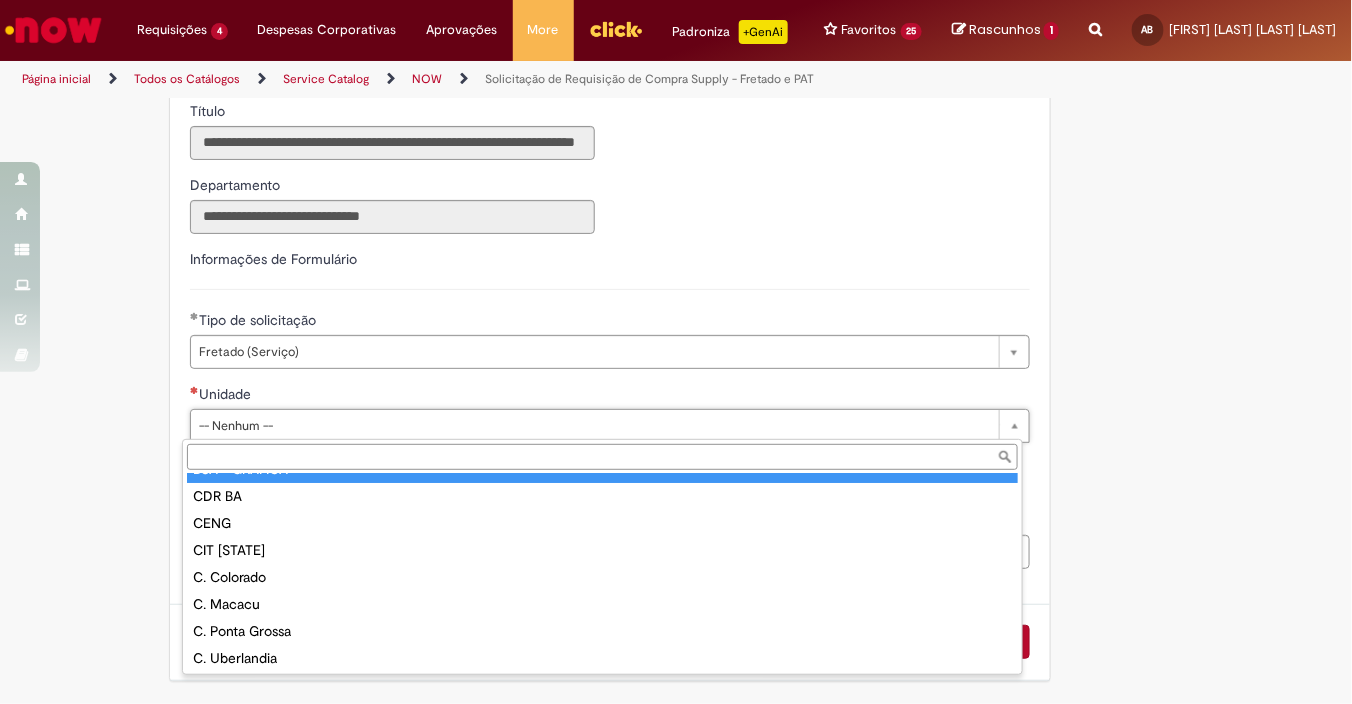 scroll, scrollTop: 111, scrollLeft: 0, axis: vertical 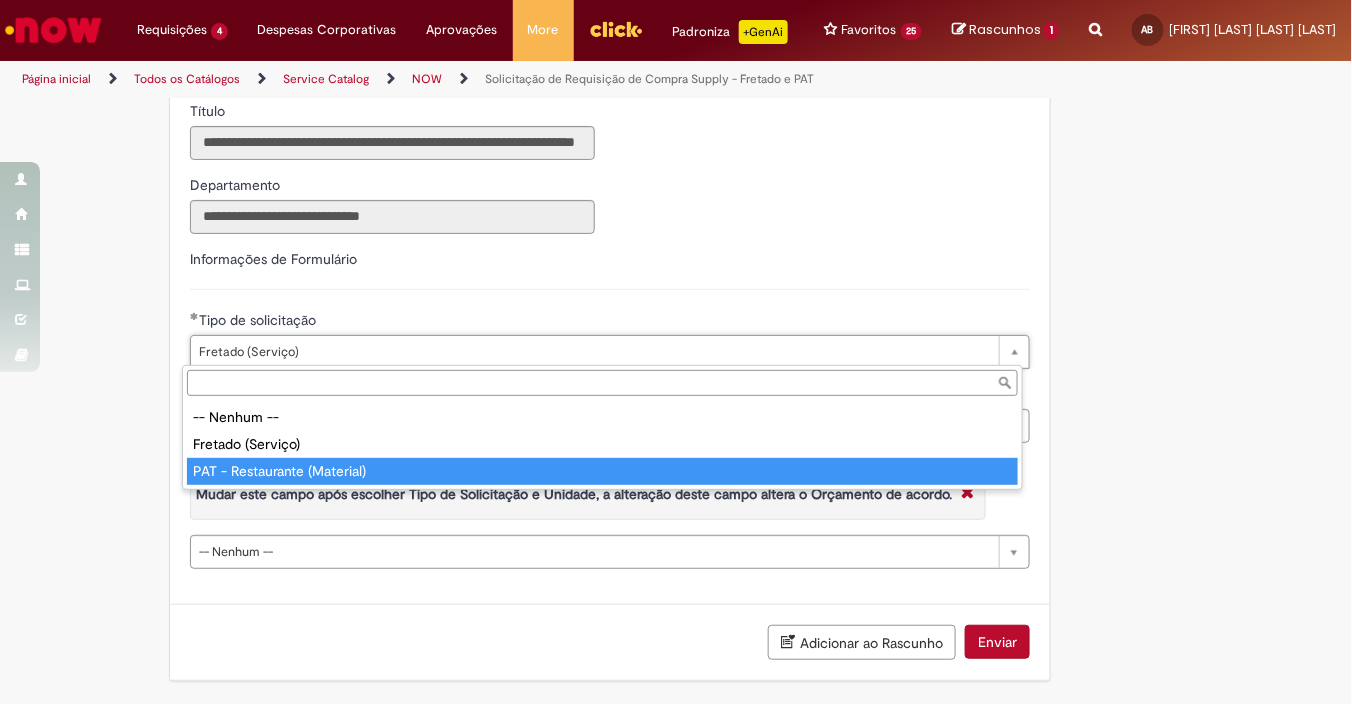 type on "**********" 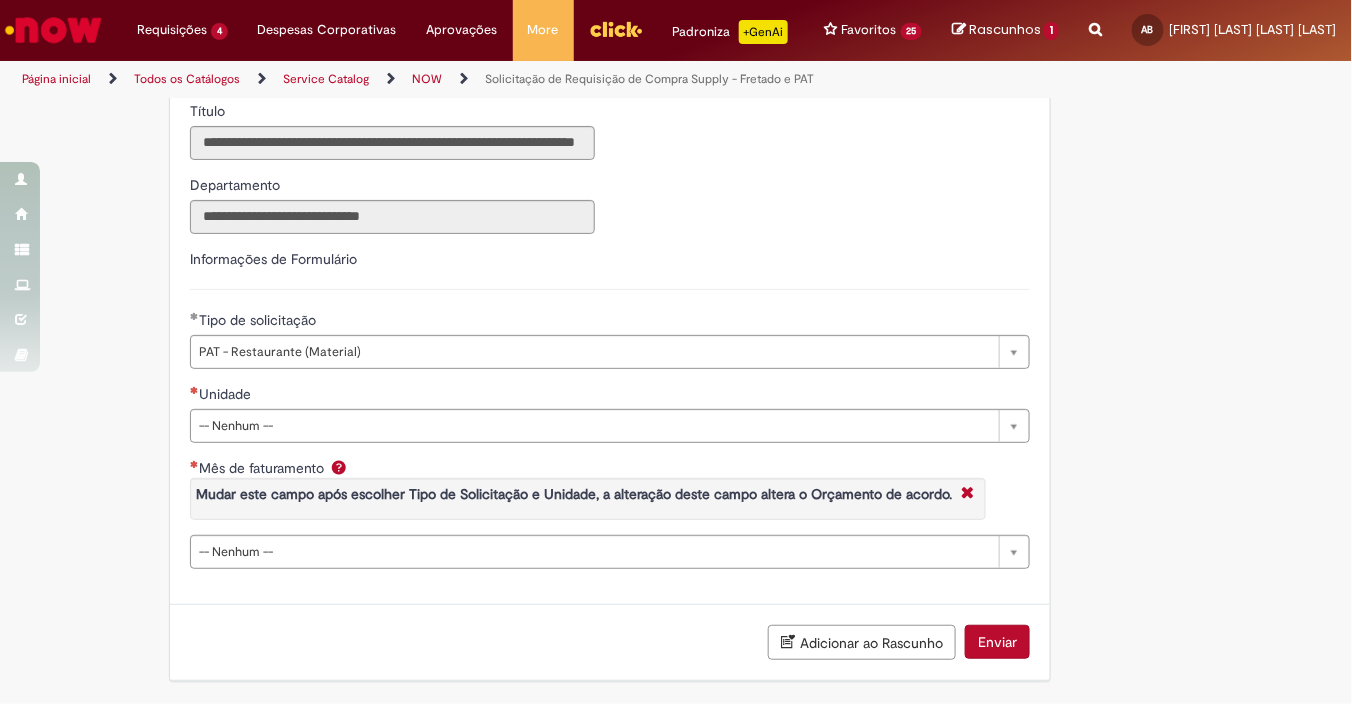 click on "Unidade" at bounding box center (610, 396) 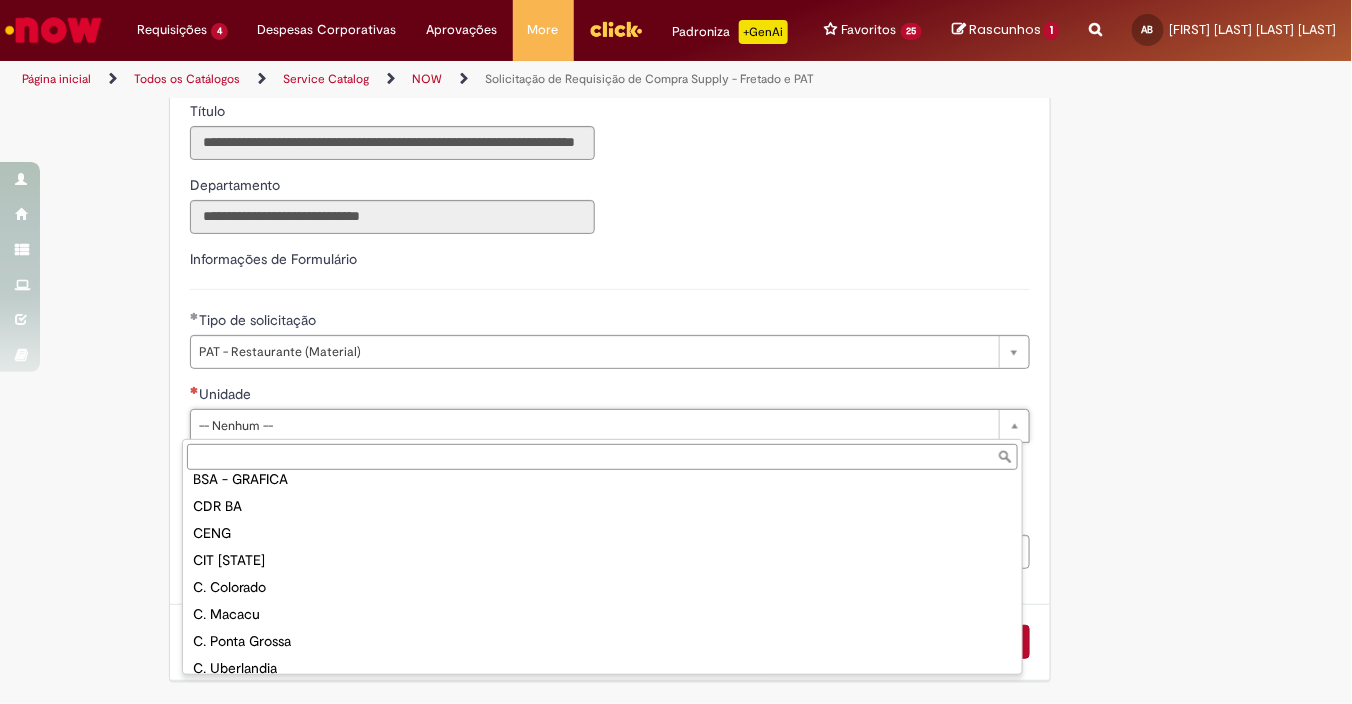 scroll, scrollTop: 0, scrollLeft: 0, axis: both 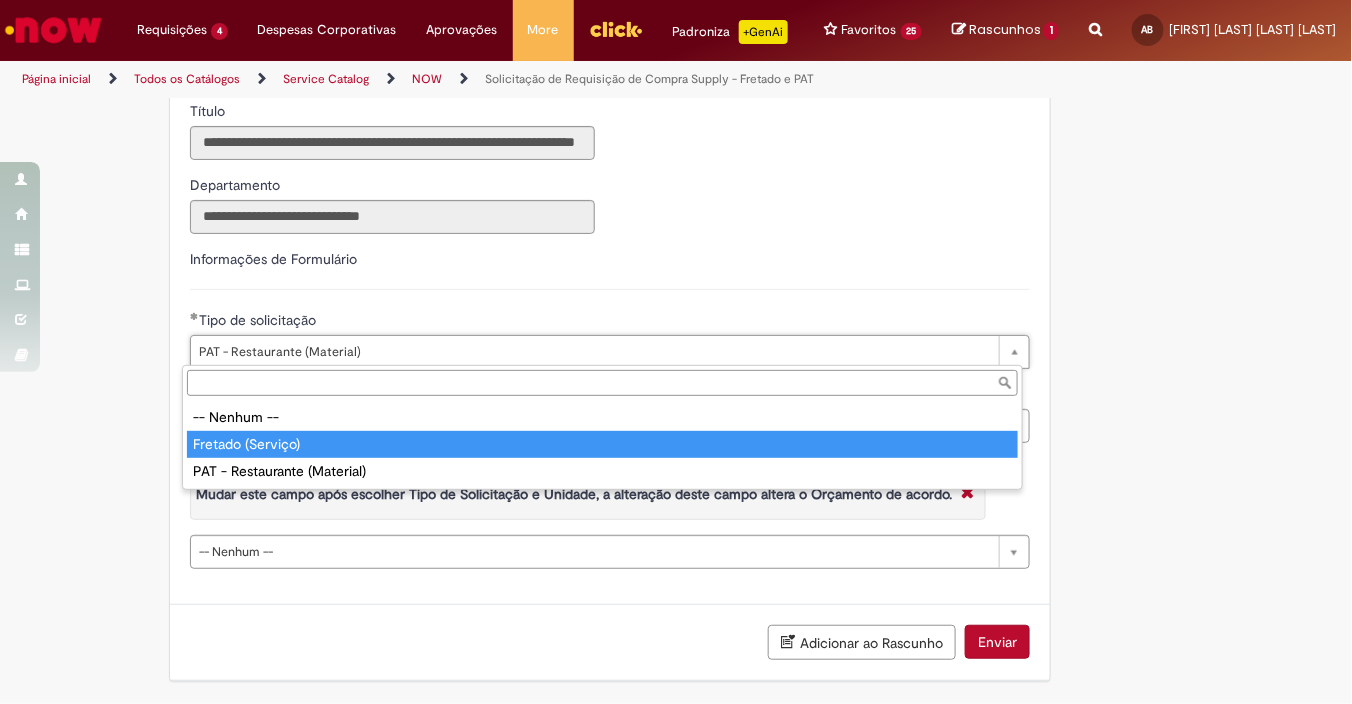 type on "**********" 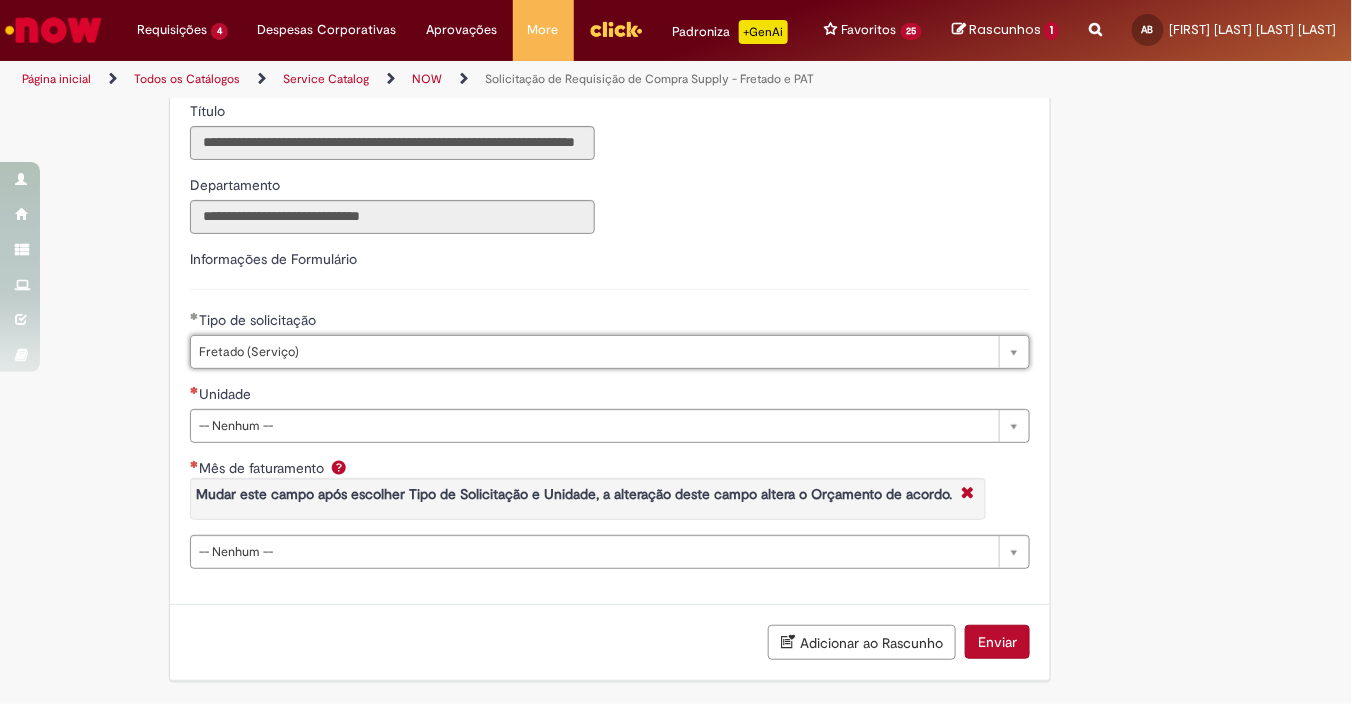 scroll, scrollTop: 0, scrollLeft: 0, axis: both 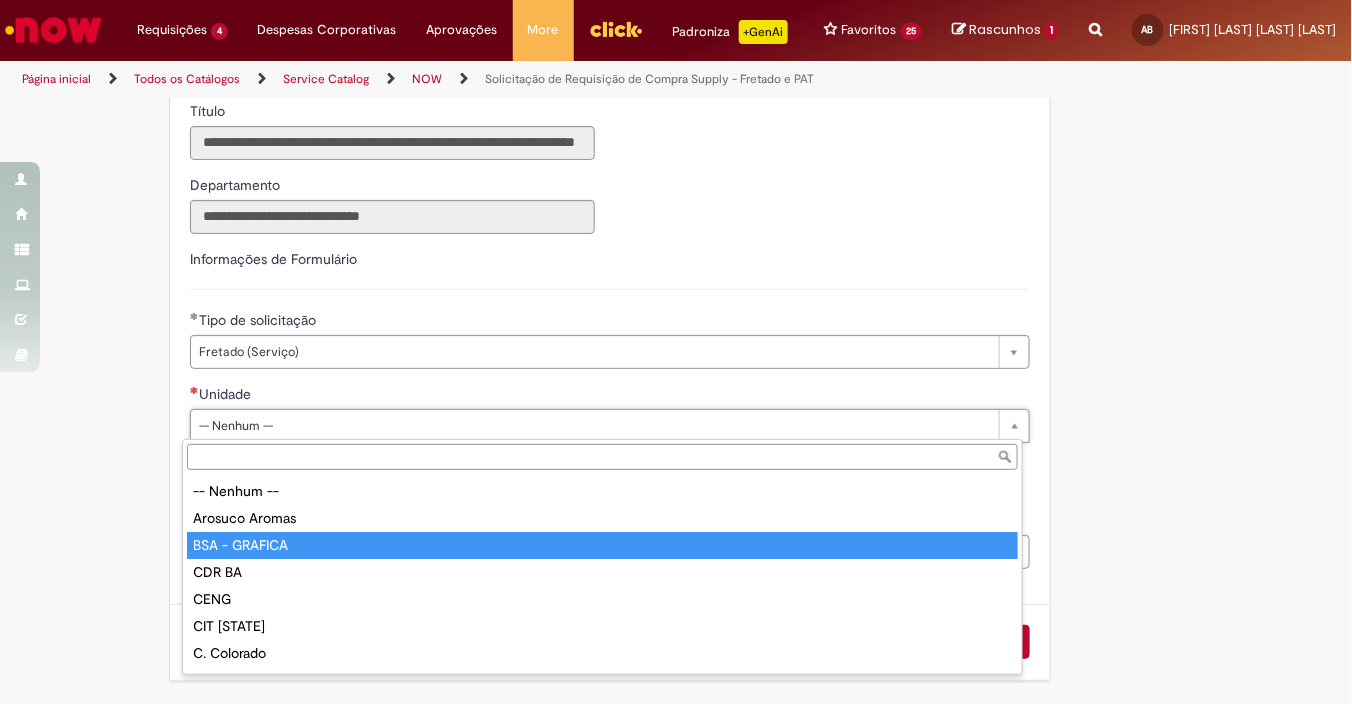 type on "**********" 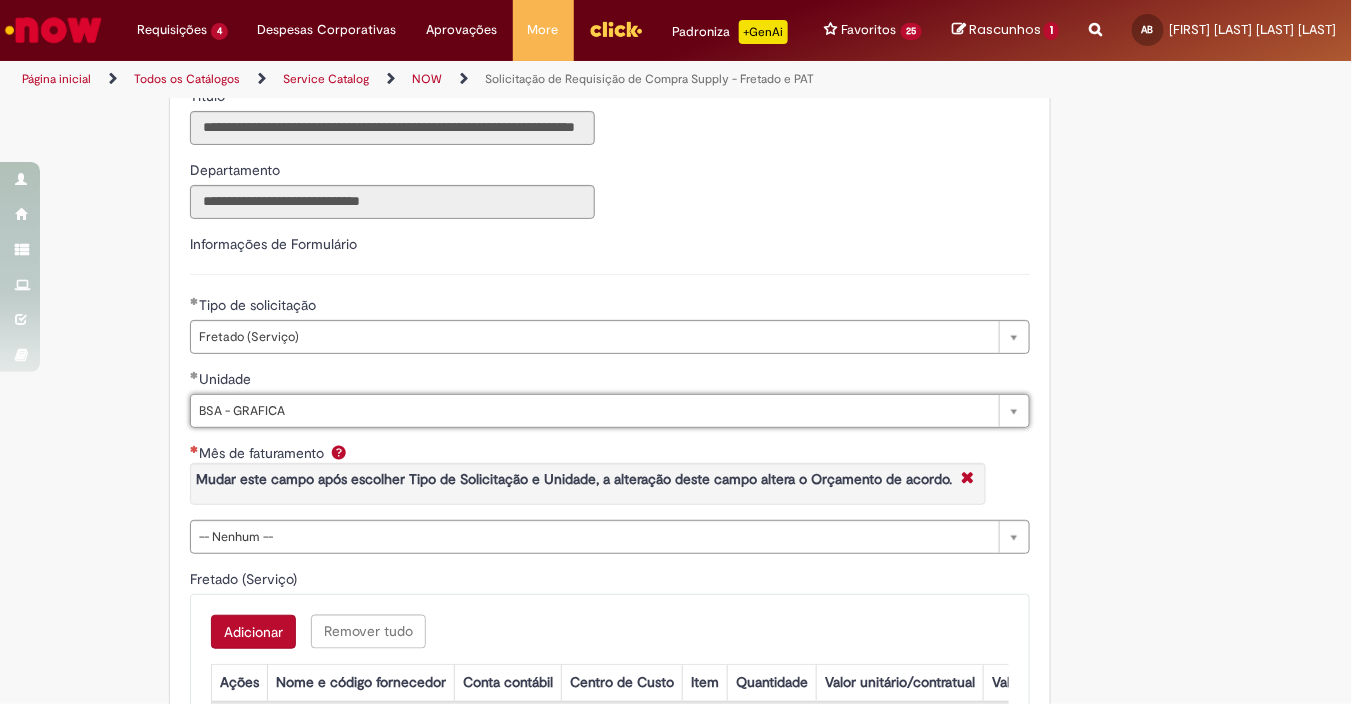 scroll, scrollTop: 817, scrollLeft: 0, axis: vertical 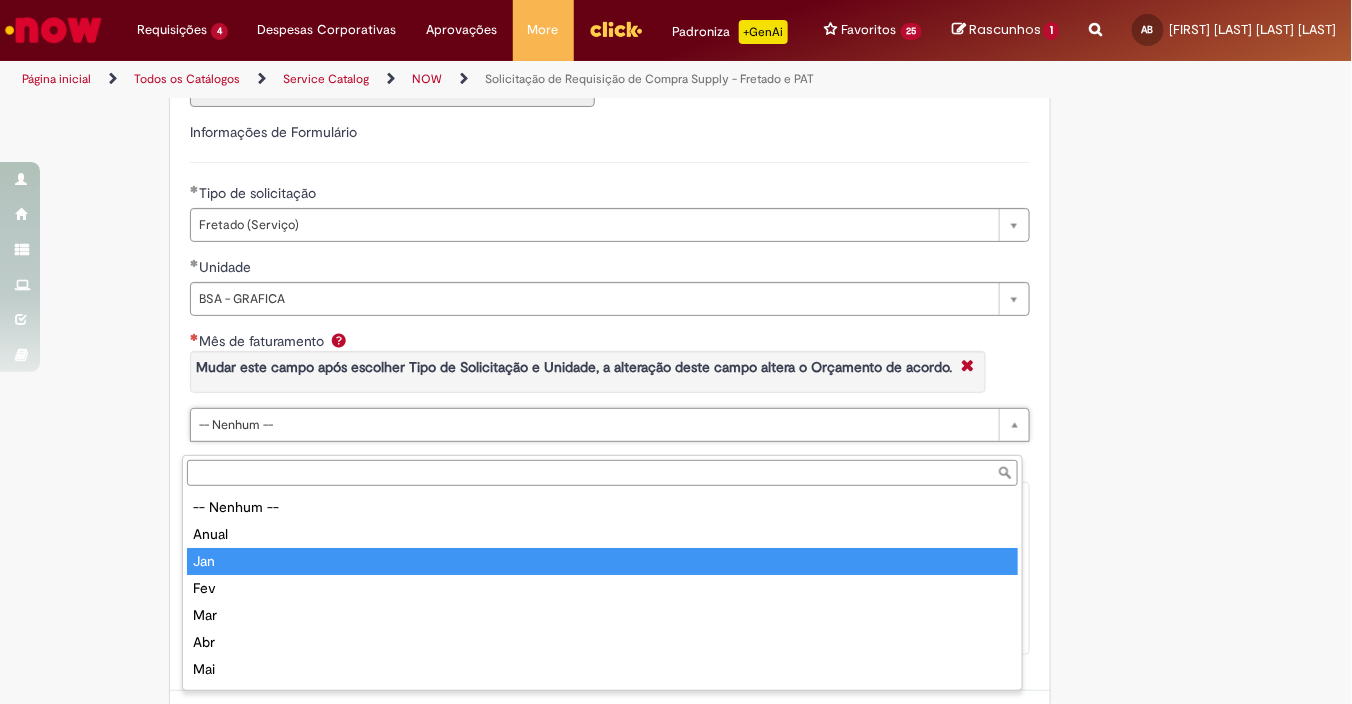 type on "***" 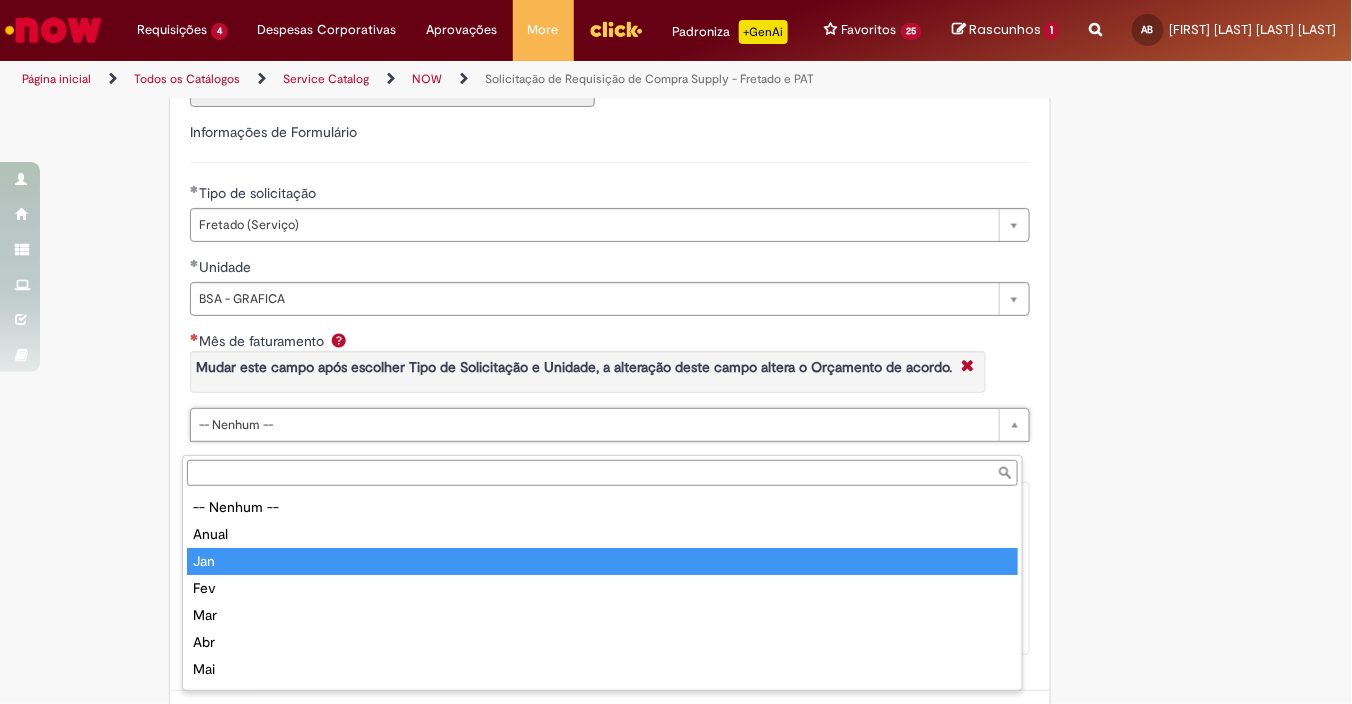 type on "**********" 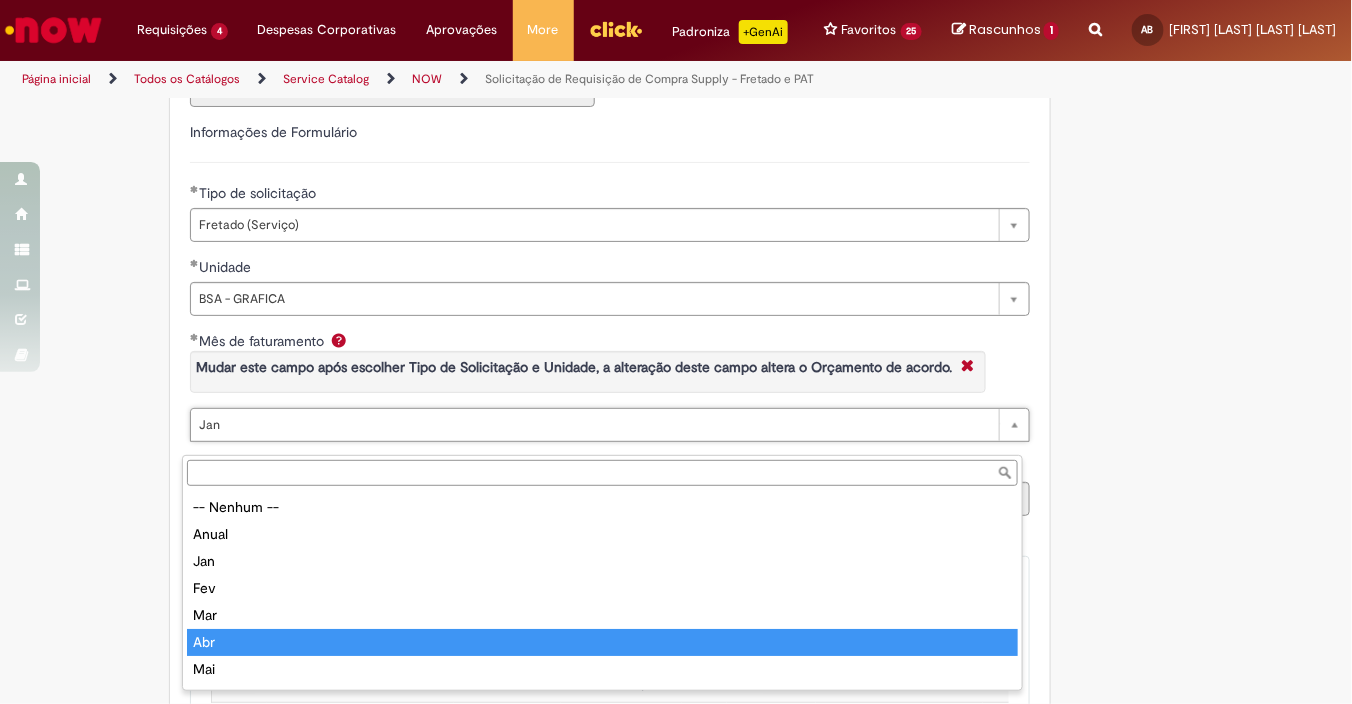type on "***" 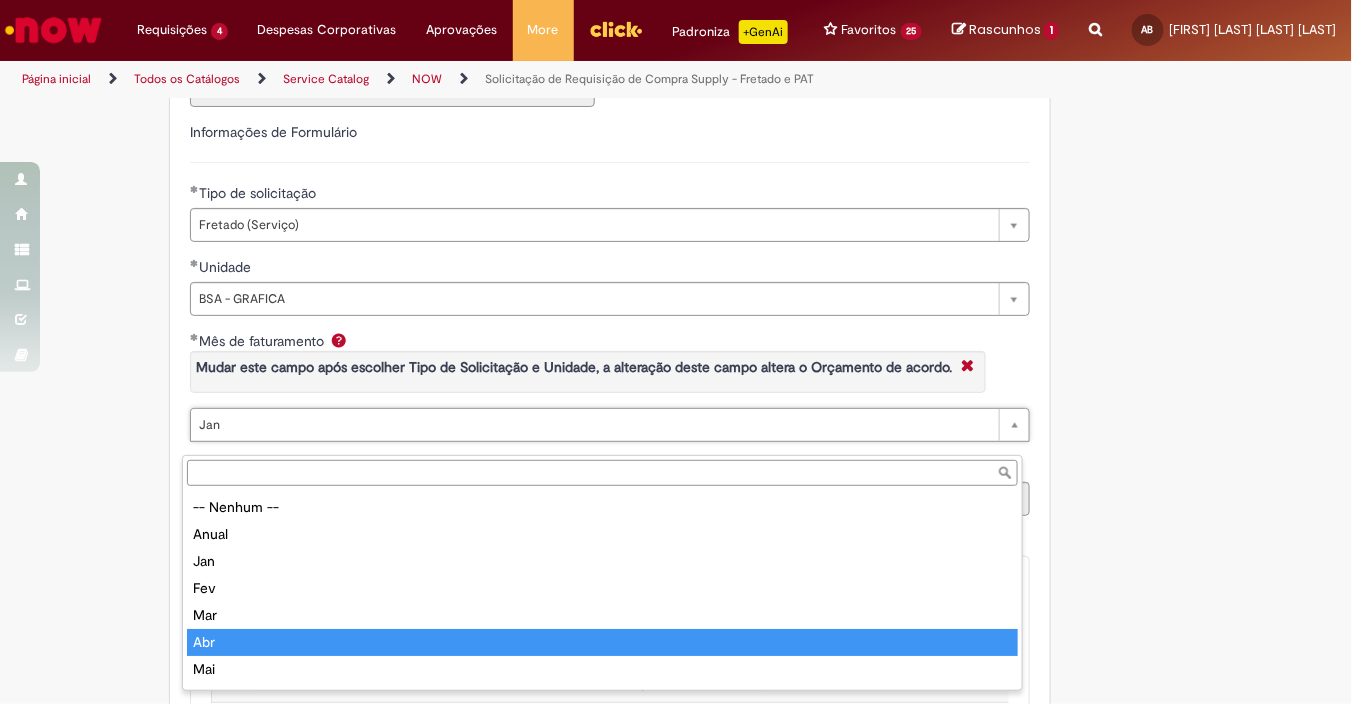 scroll, scrollTop: 0, scrollLeft: 20, axis: horizontal 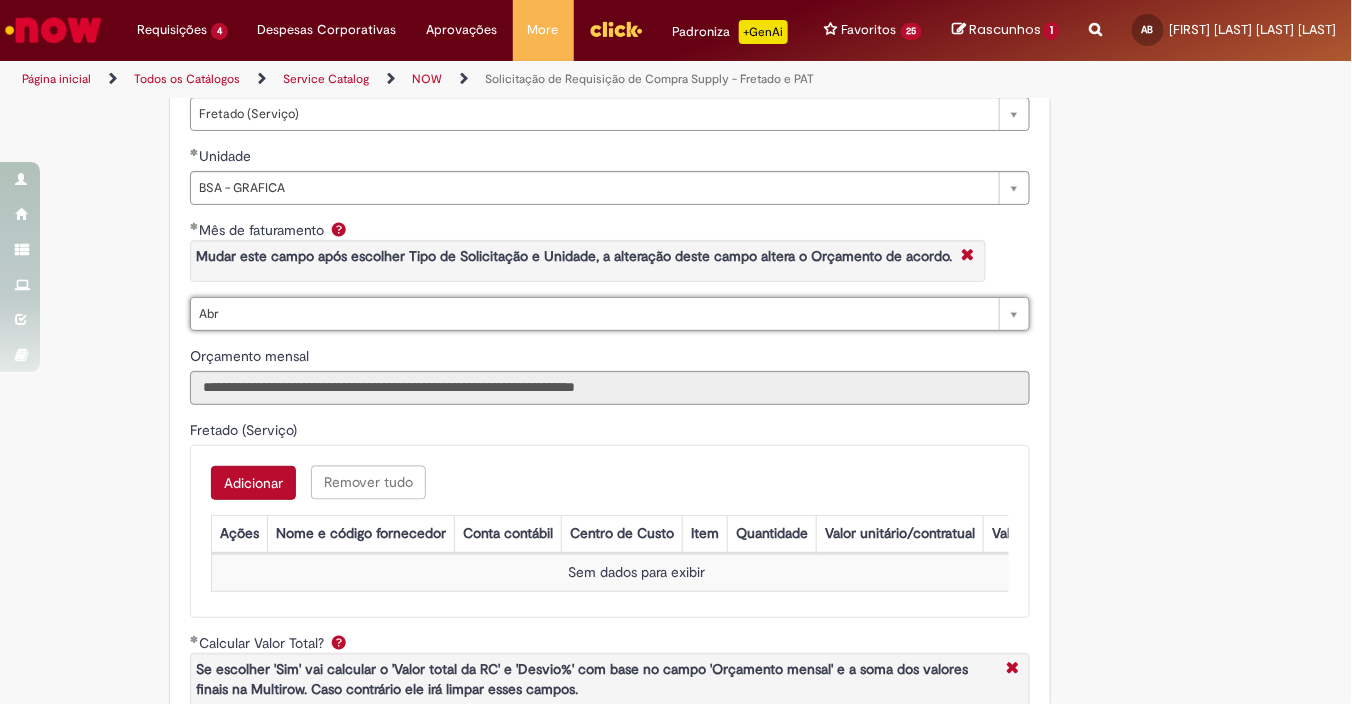 click on "Adicionar" at bounding box center (253, 483) 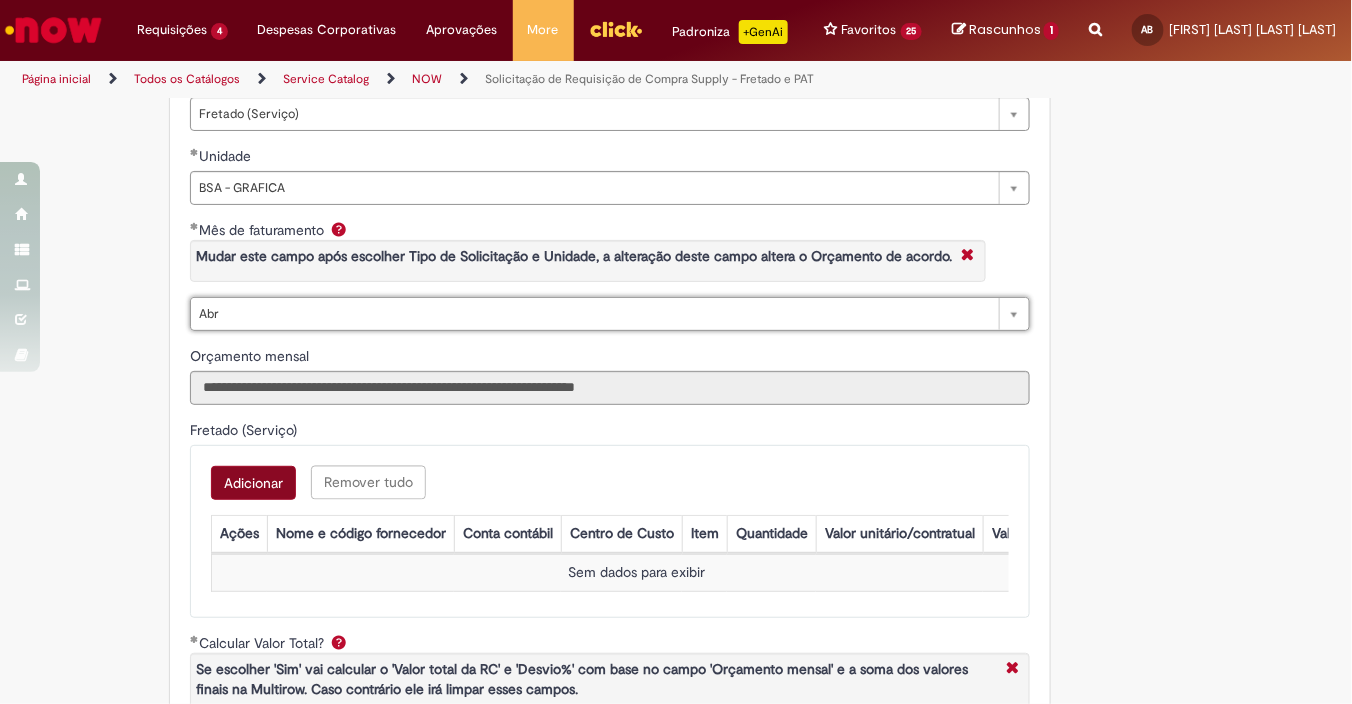 scroll, scrollTop: 0, scrollLeft: 0, axis: both 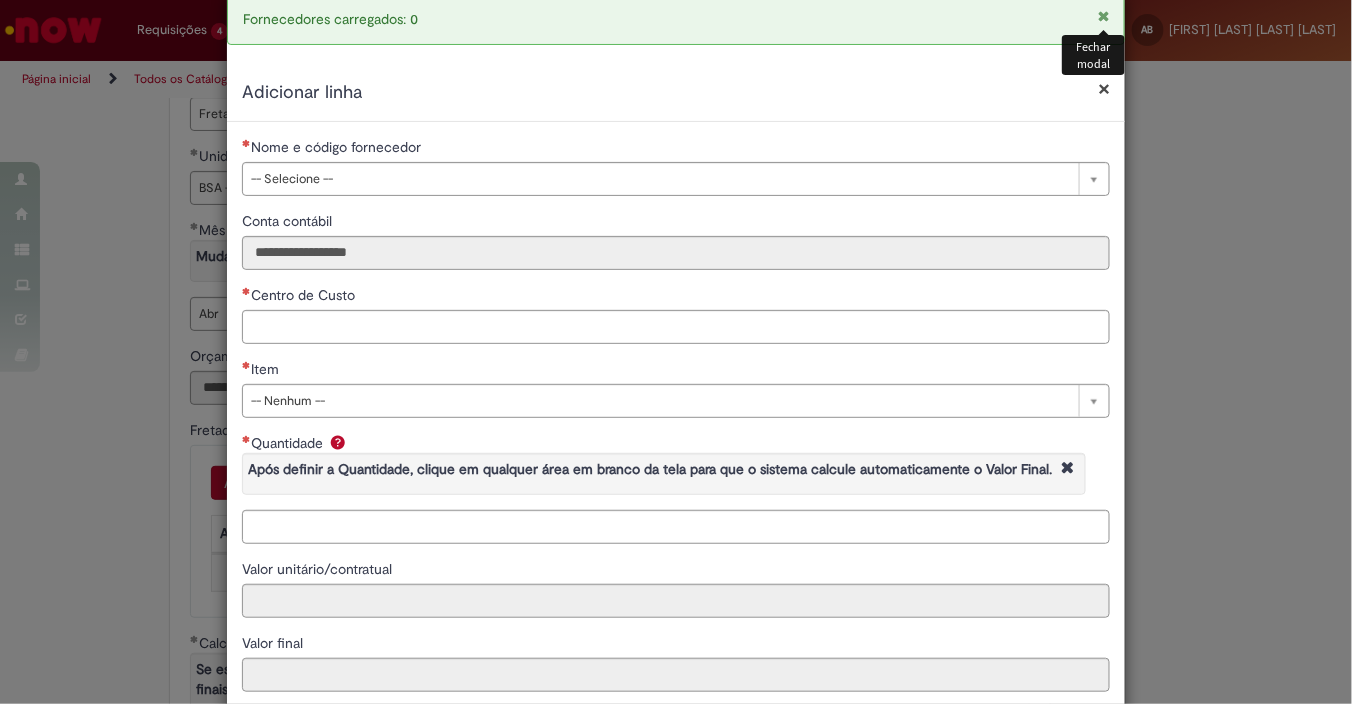 click at bounding box center (1103, 16) 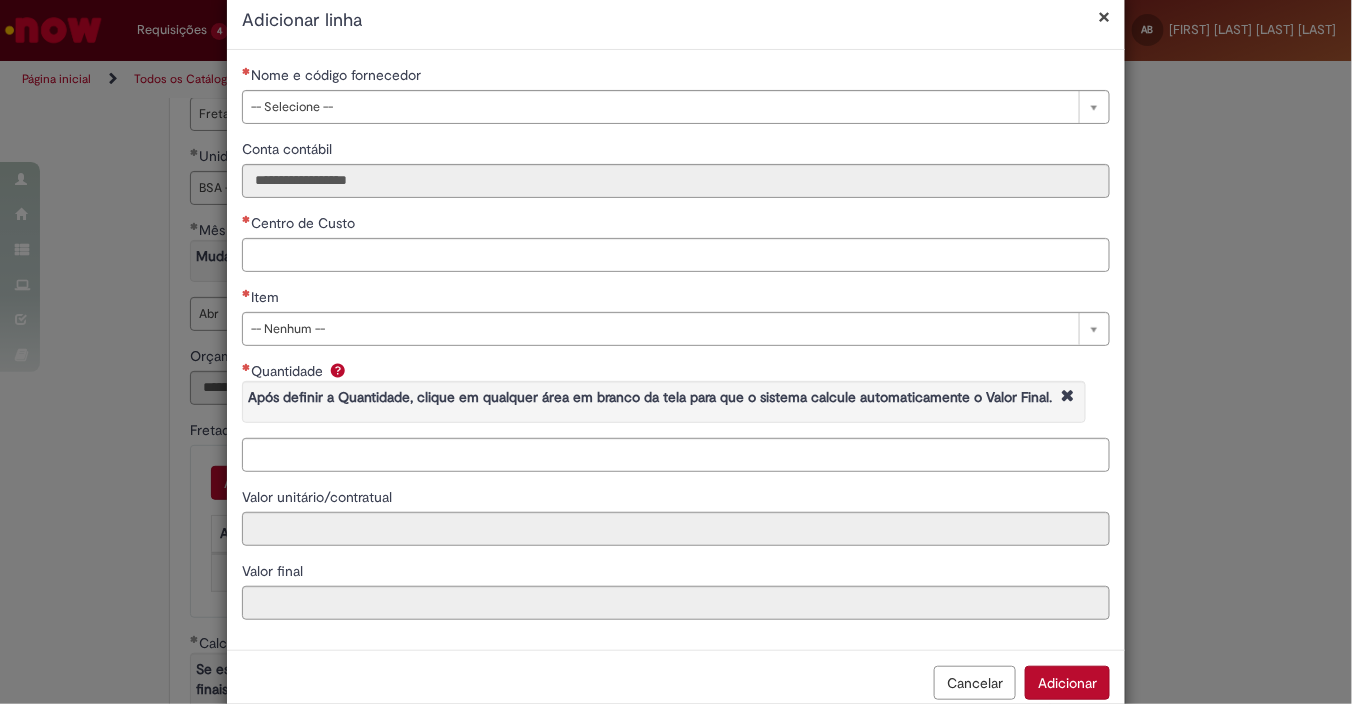 click on "×" at bounding box center (1104, 16) 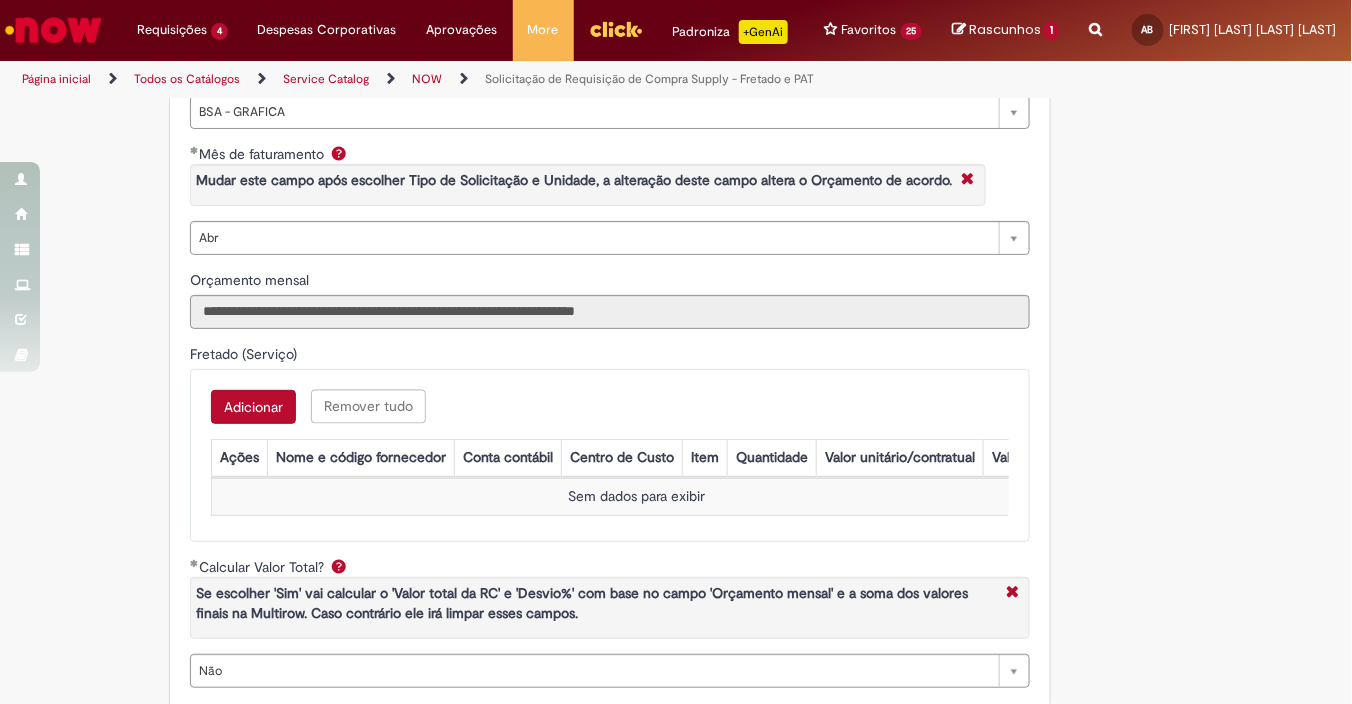 scroll, scrollTop: 1039, scrollLeft: 0, axis: vertical 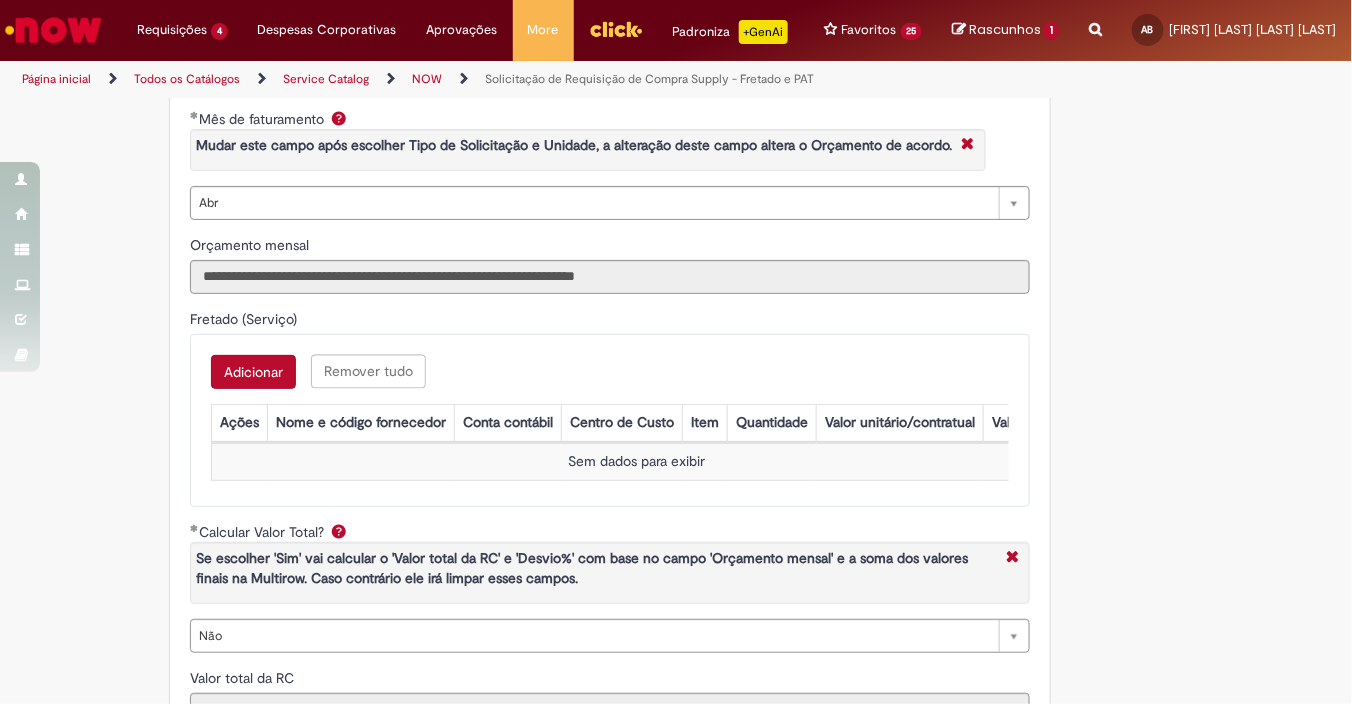 type 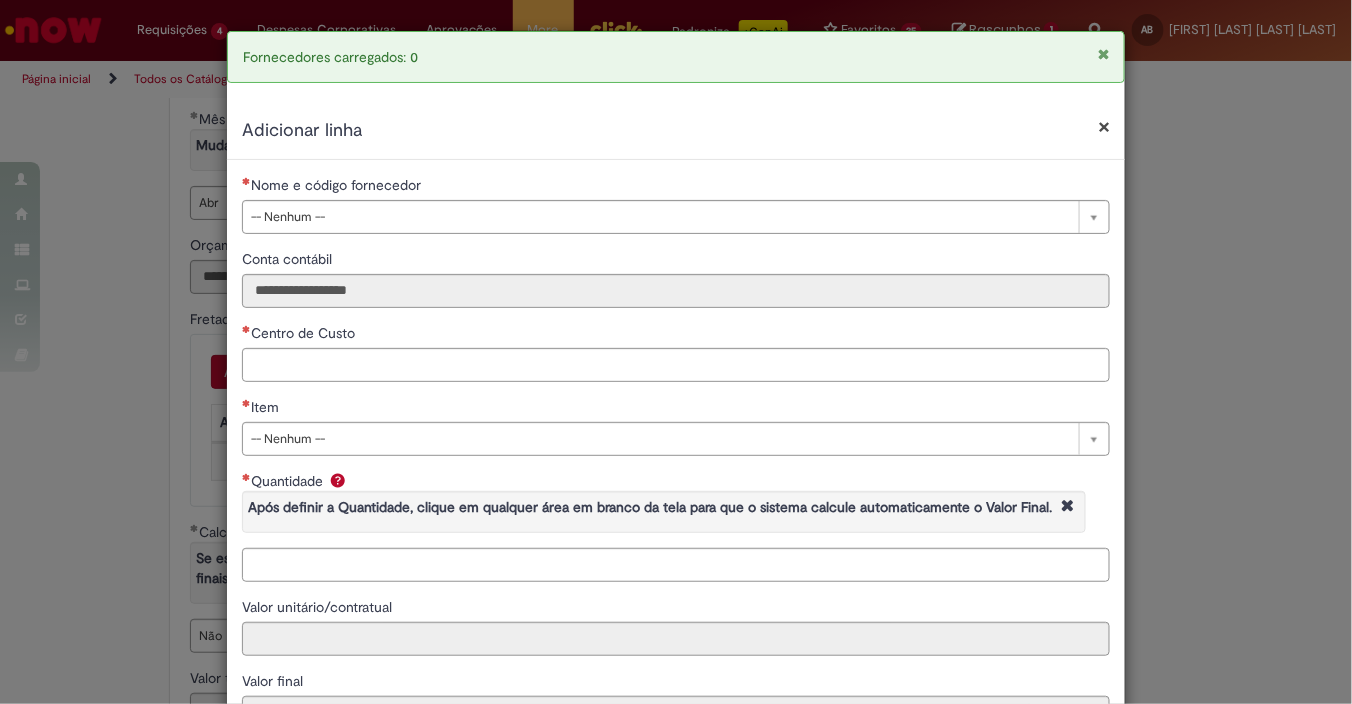 scroll, scrollTop: 1150, scrollLeft: 0, axis: vertical 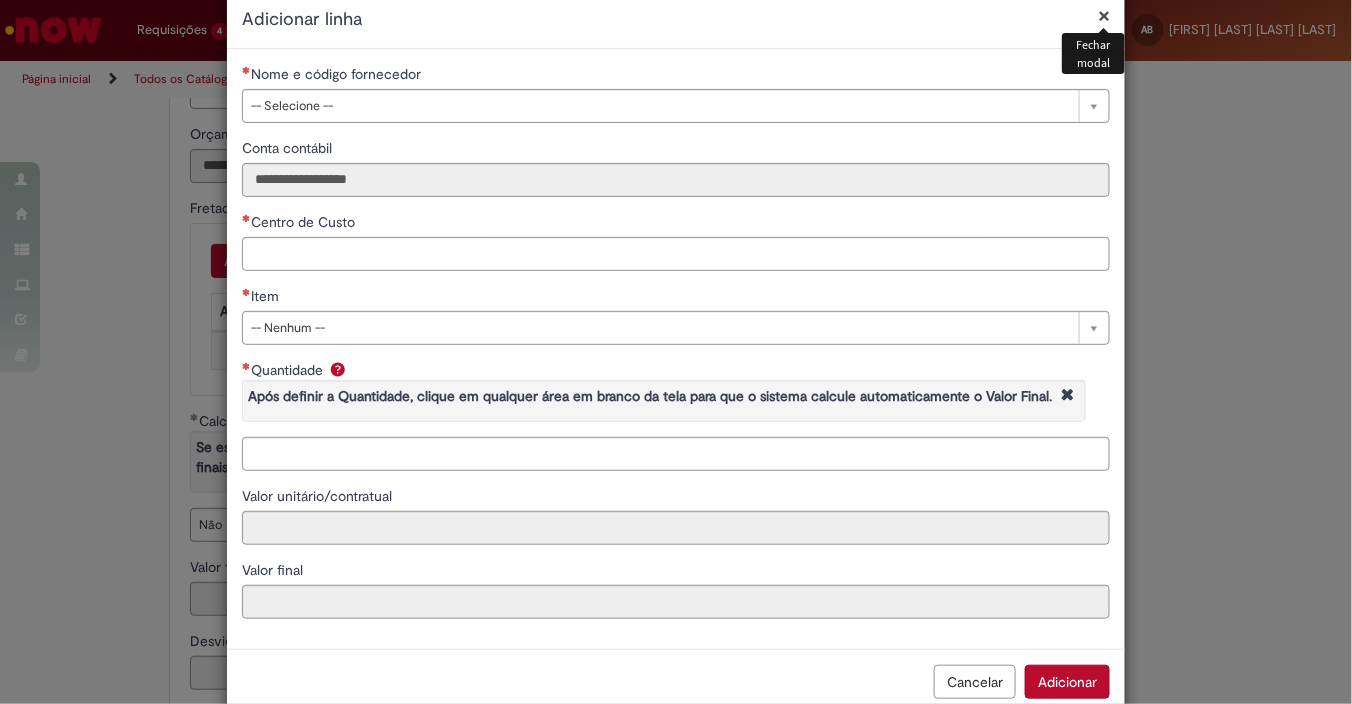 type 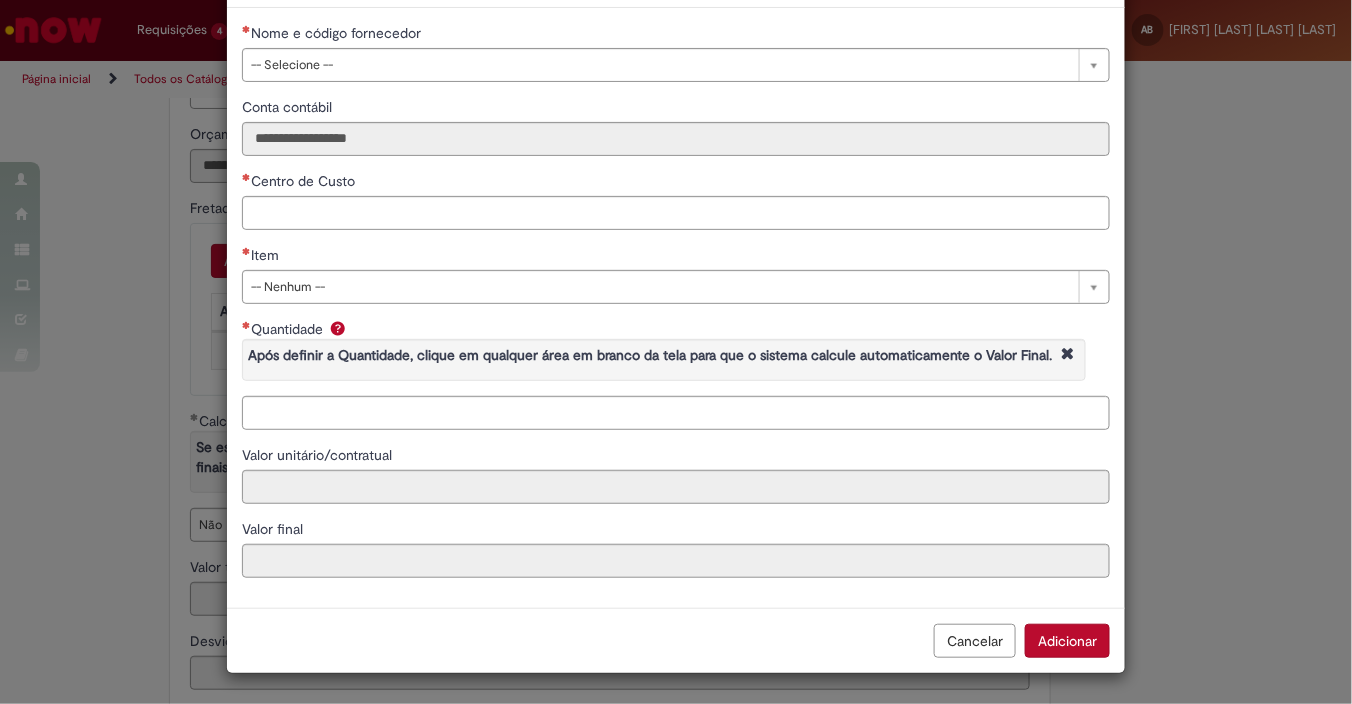 scroll, scrollTop: 40, scrollLeft: 0, axis: vertical 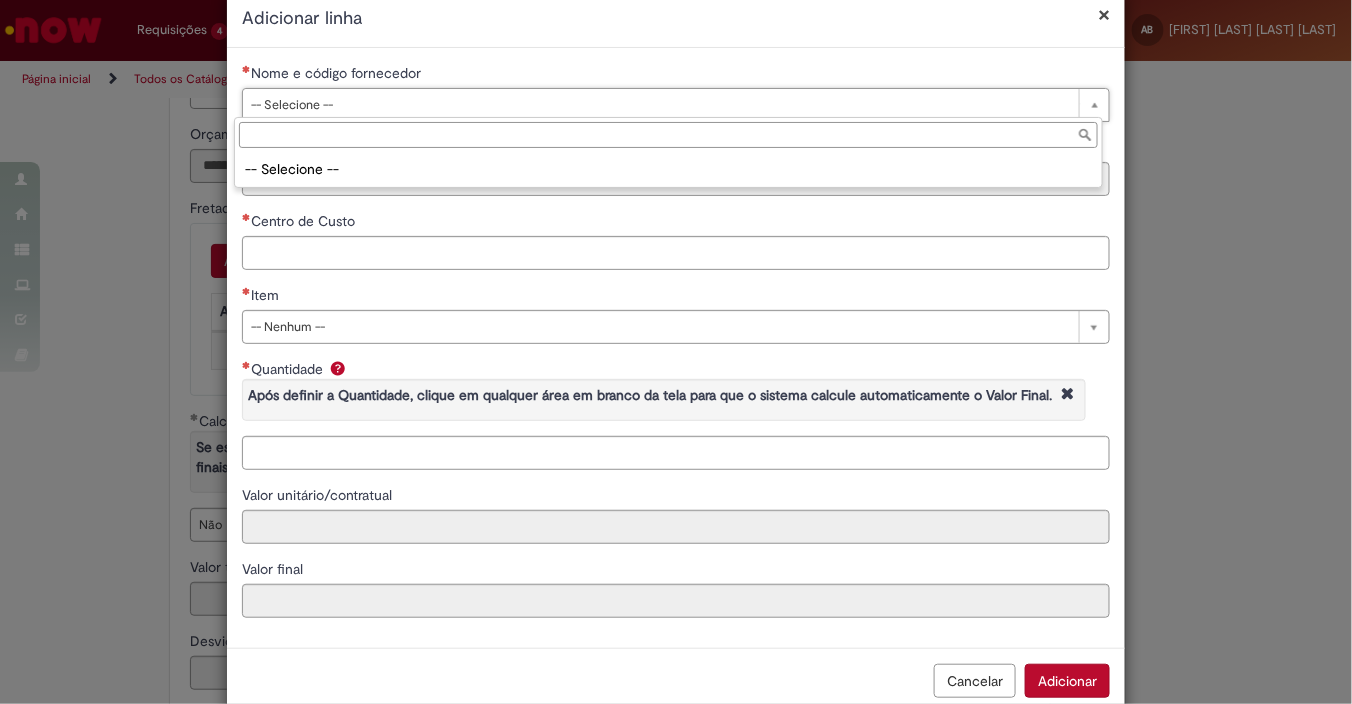 drag, startPoint x: 394, startPoint y: 108, endPoint x: 394, endPoint y: 147, distance: 39 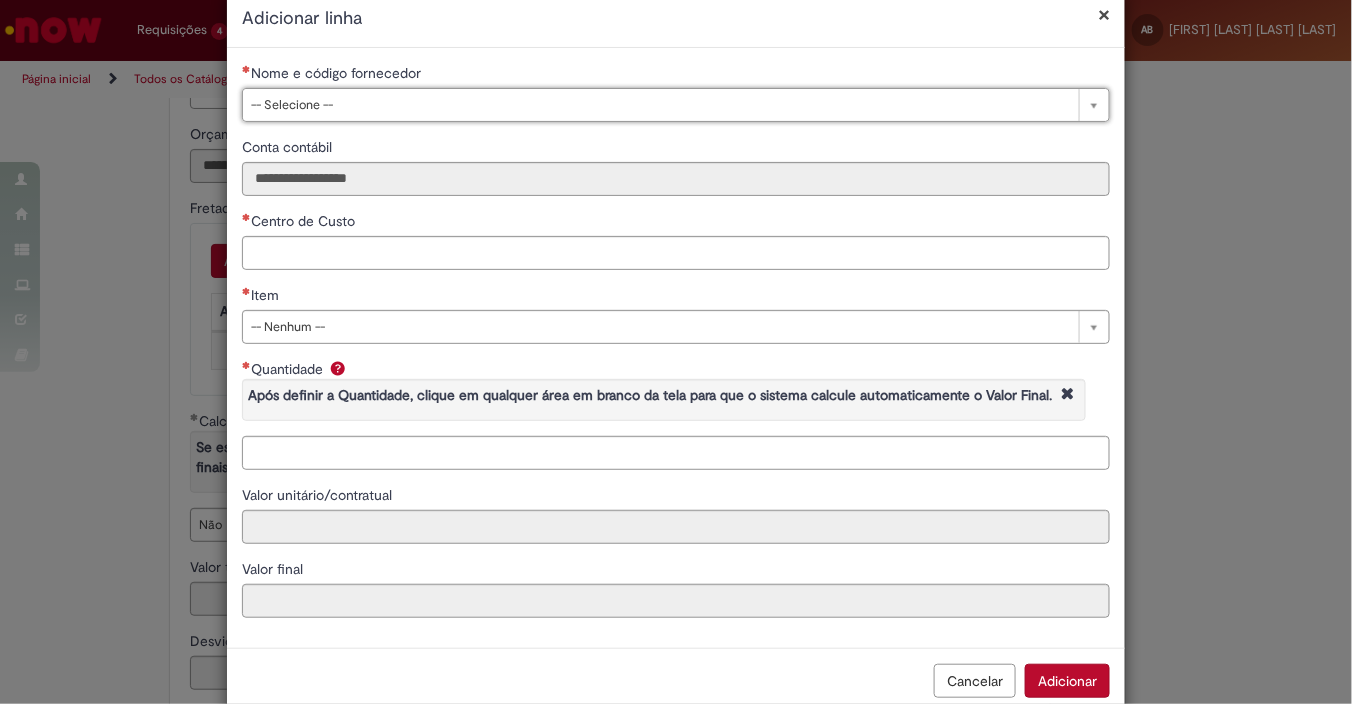 click on "Cancelar" at bounding box center (975, 681) 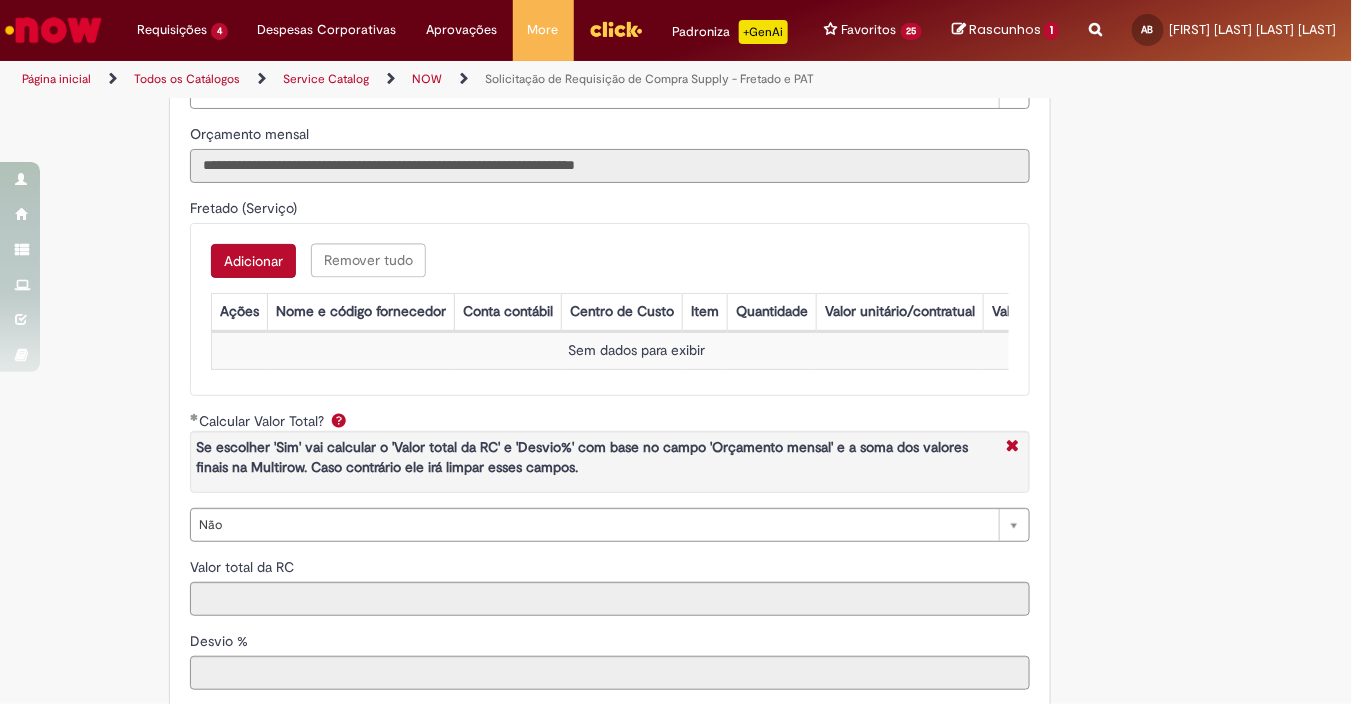 click on "**********" at bounding box center (610, 166) 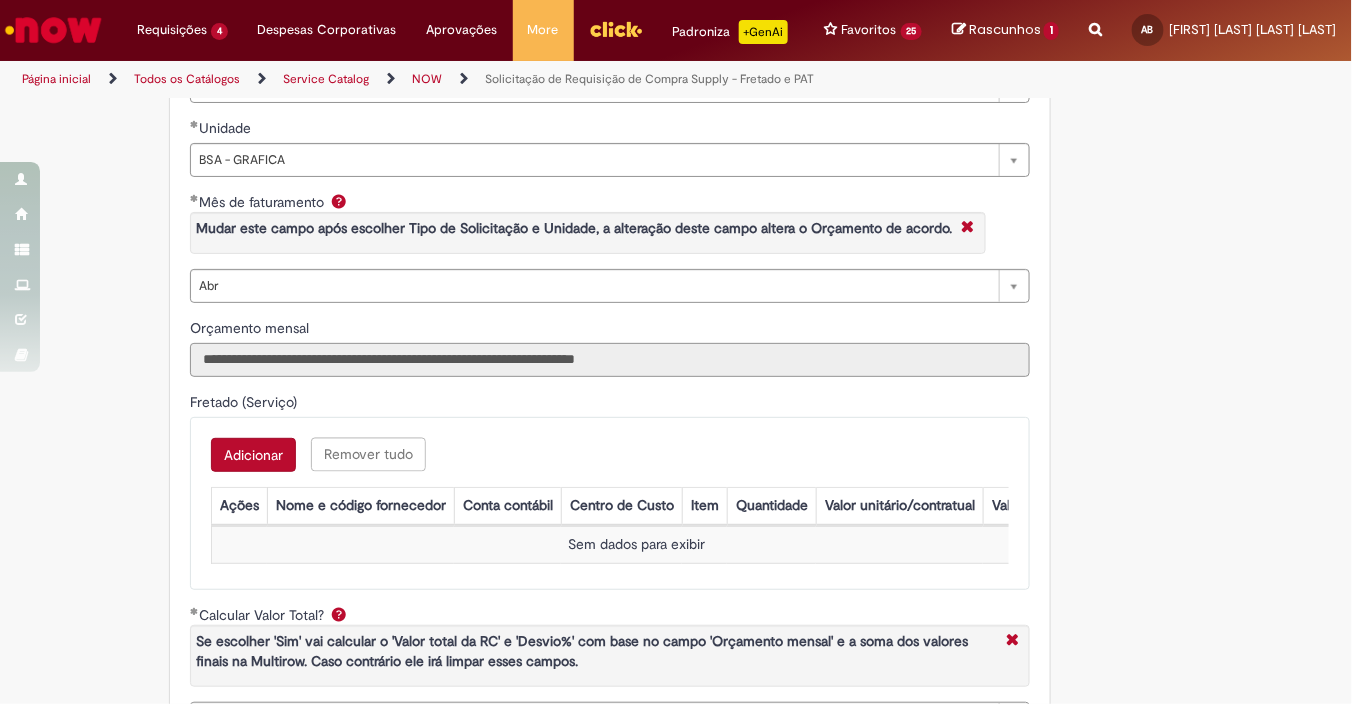 scroll, scrollTop: 928, scrollLeft: 0, axis: vertical 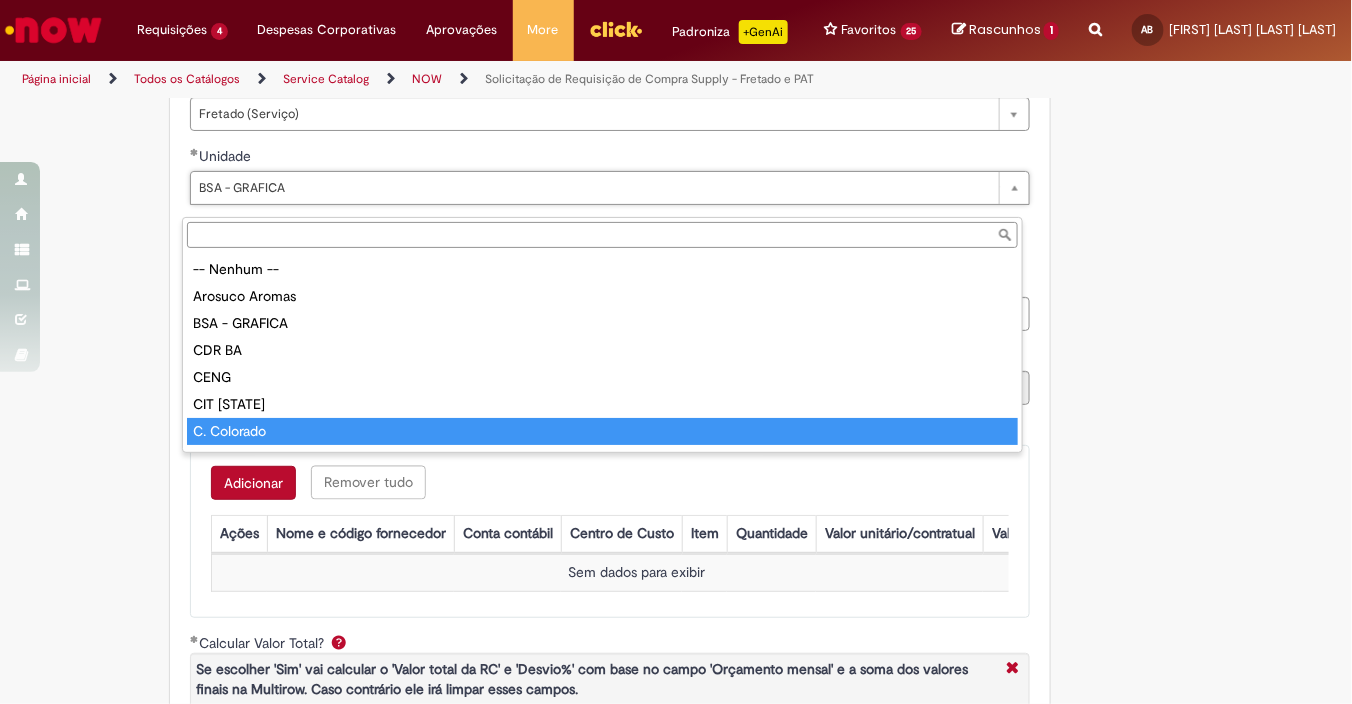 type on "**********" 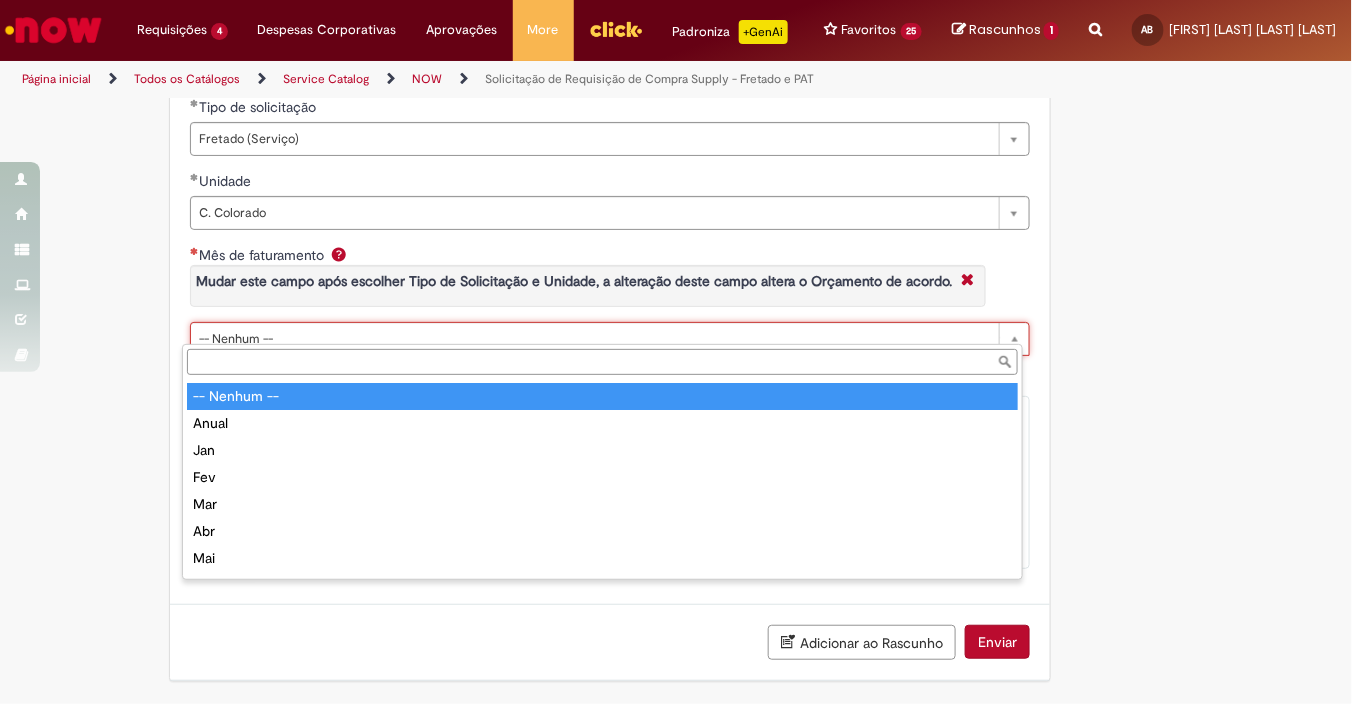scroll, scrollTop: 0, scrollLeft: 0, axis: both 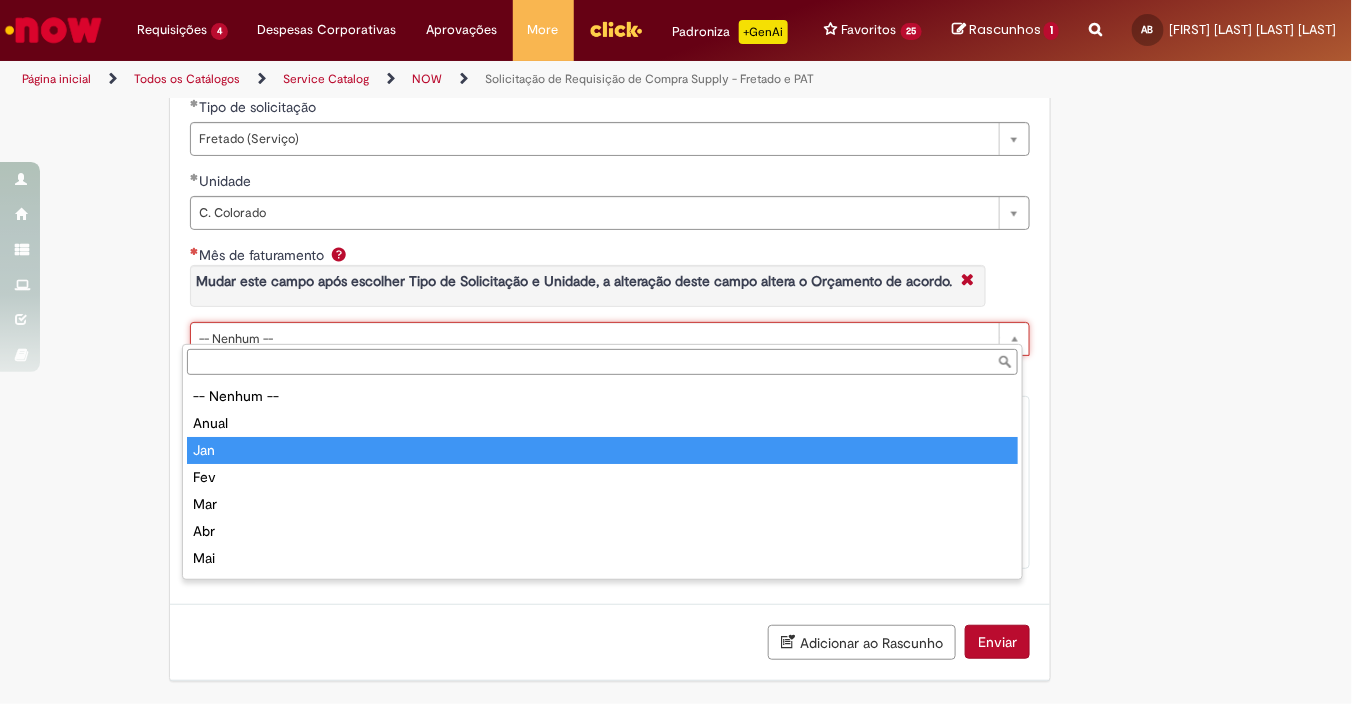 type on "***" 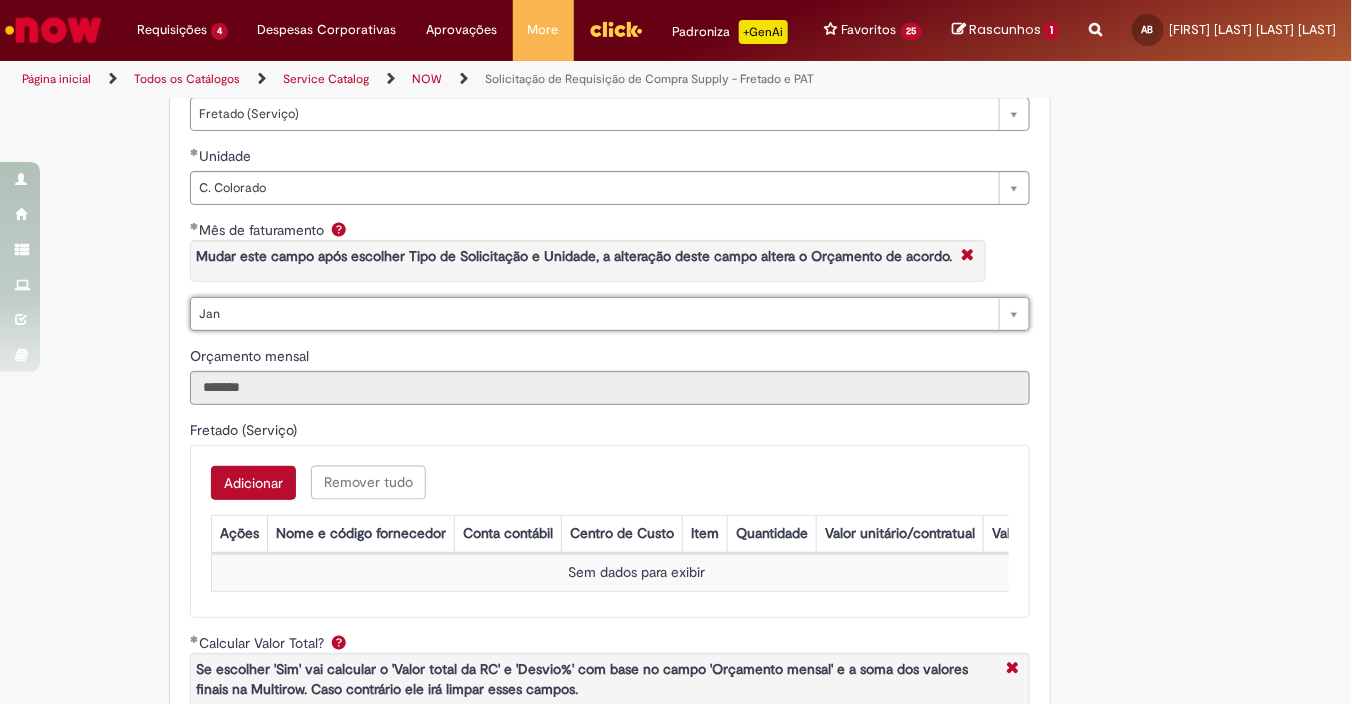 click on "Adicionar" at bounding box center (253, 483) 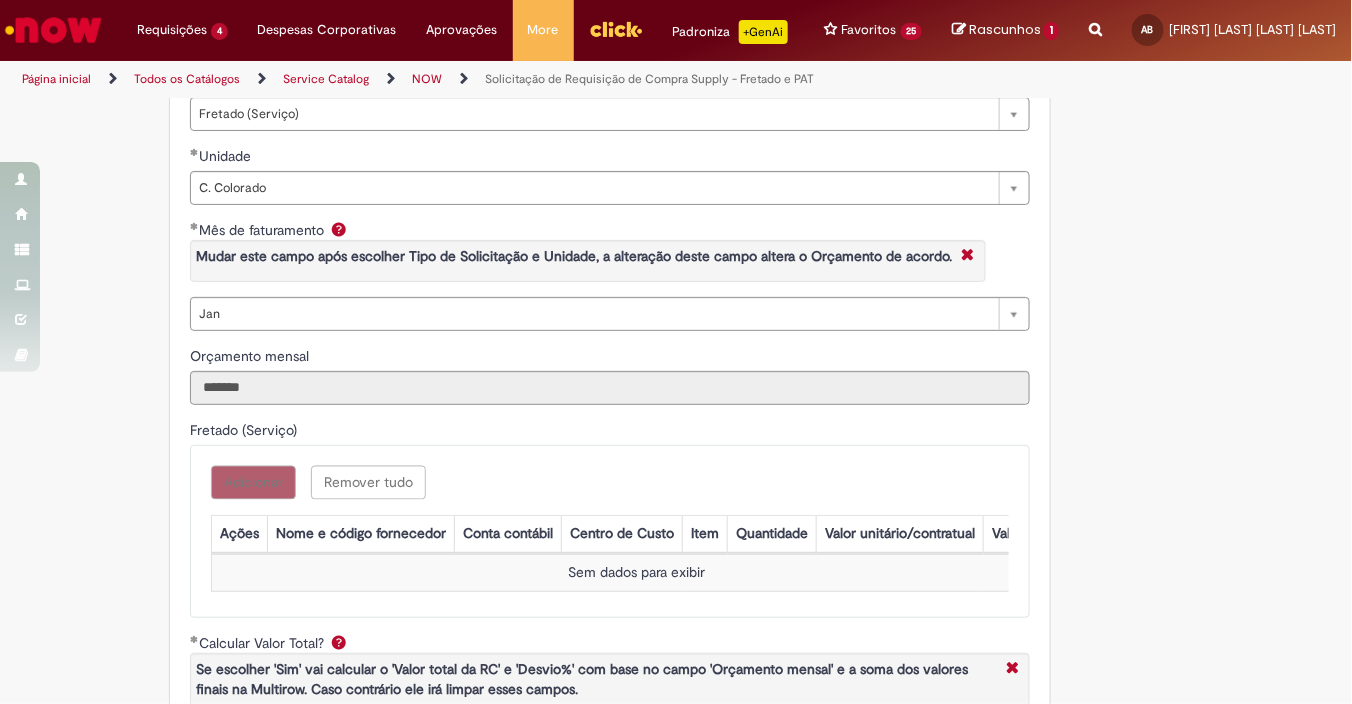 scroll, scrollTop: 0, scrollLeft: 0, axis: both 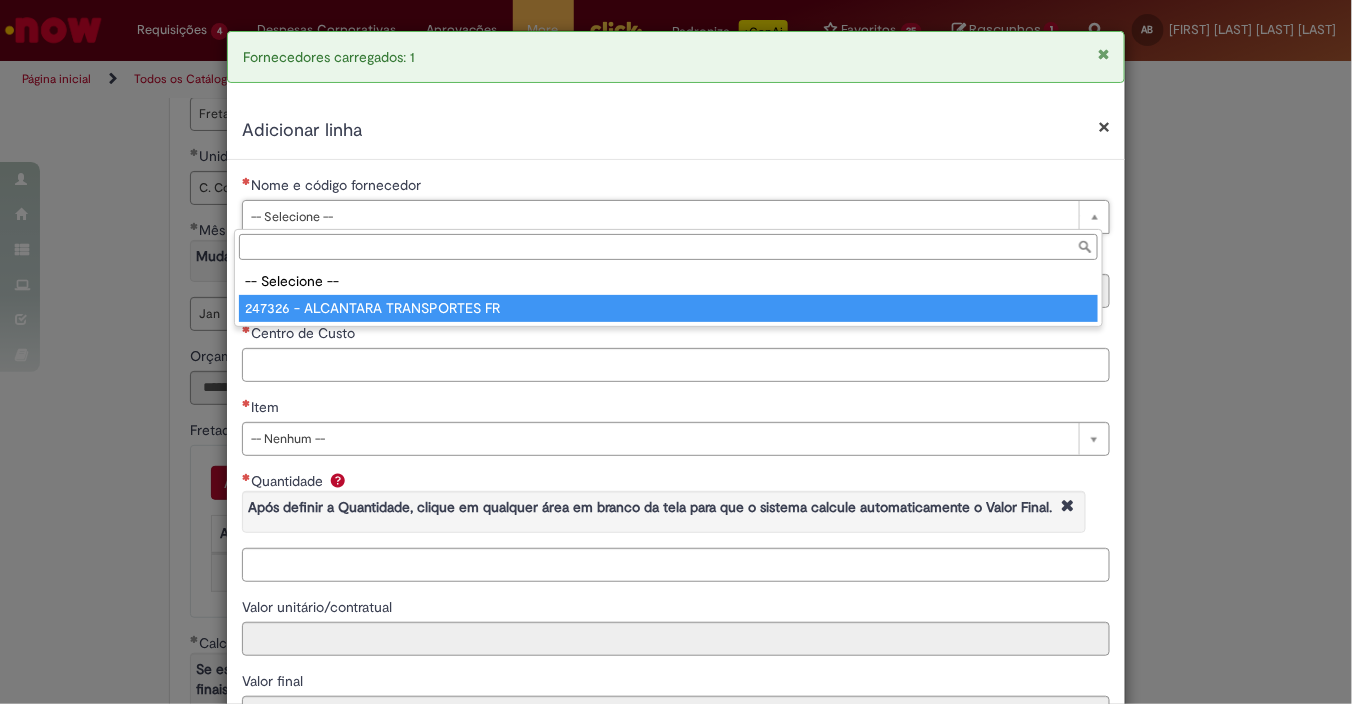 type on "**********" 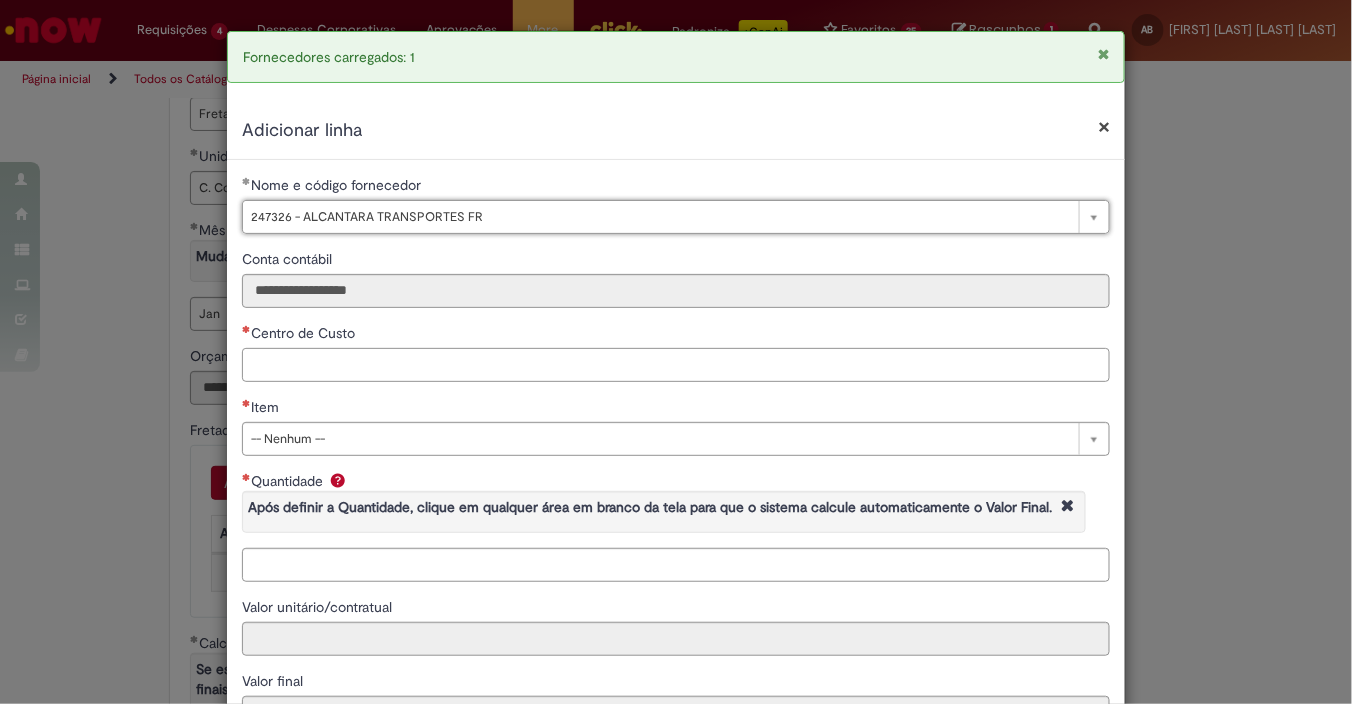 click on "Centro de Custo" at bounding box center [676, 365] 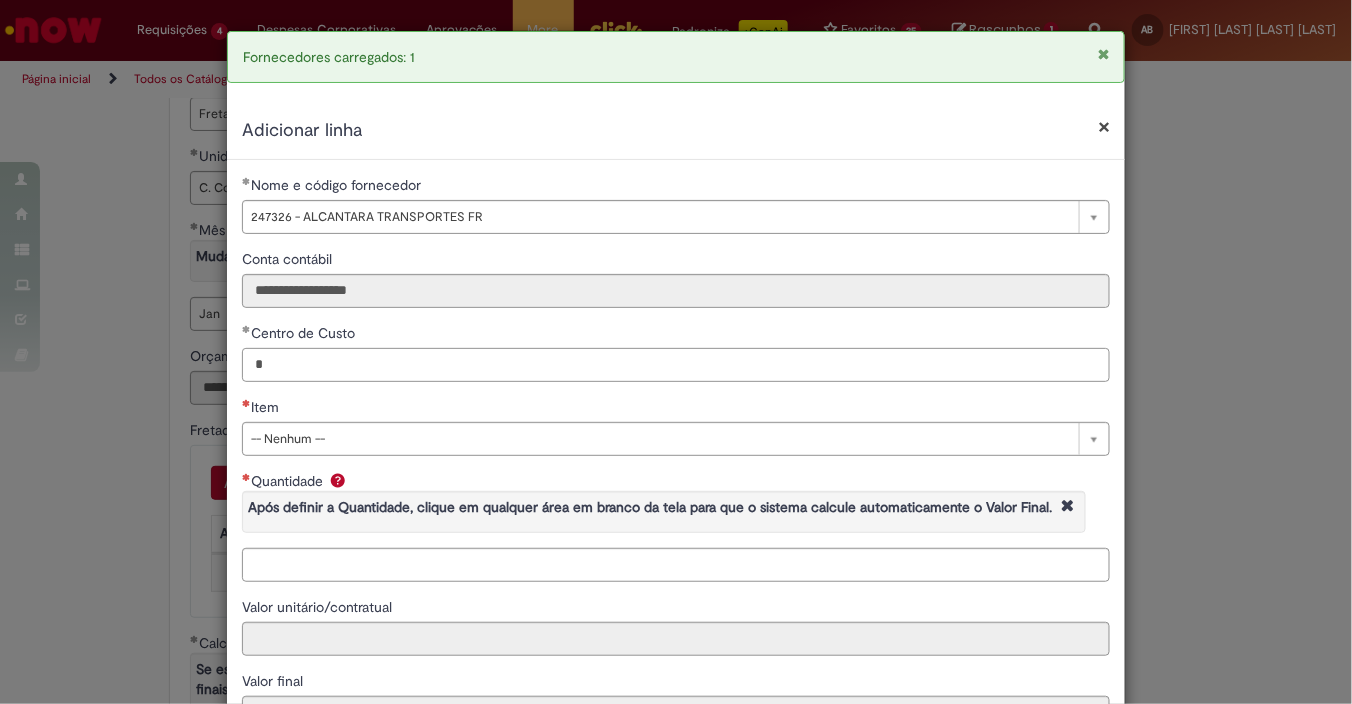type on "*" 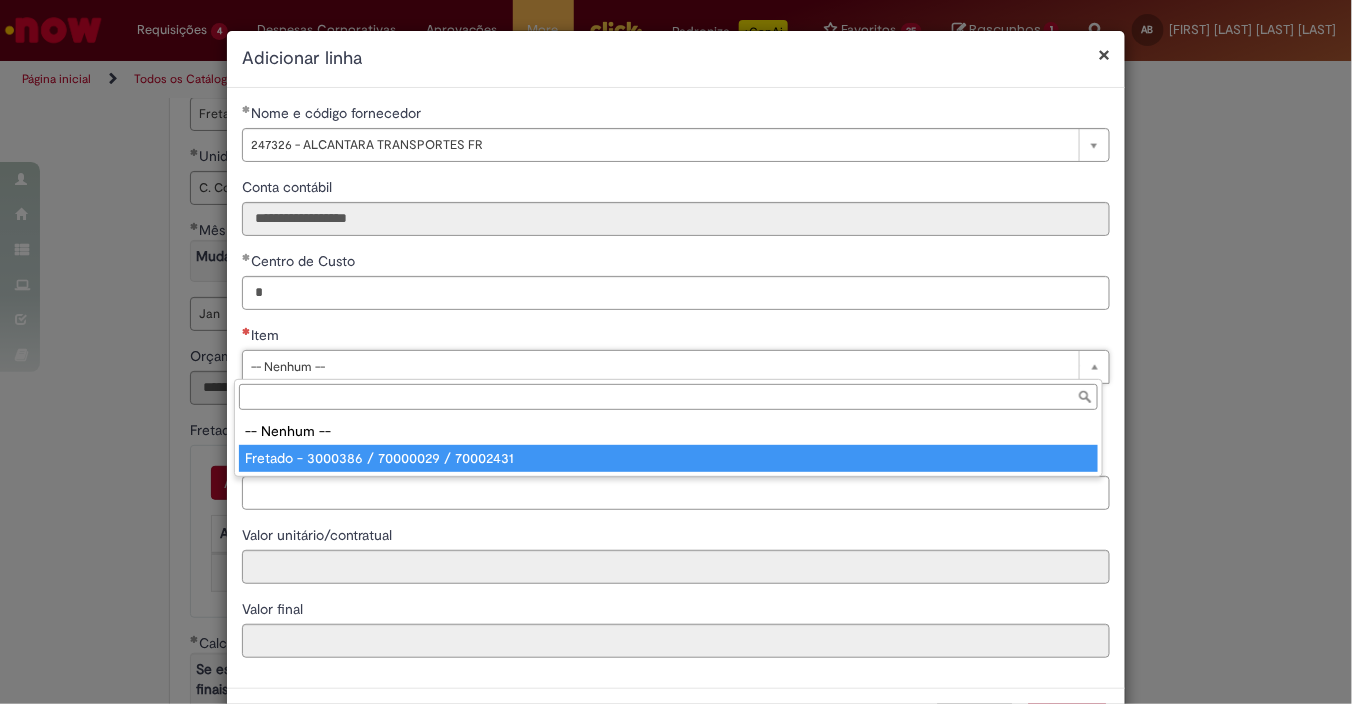 type on "**********" 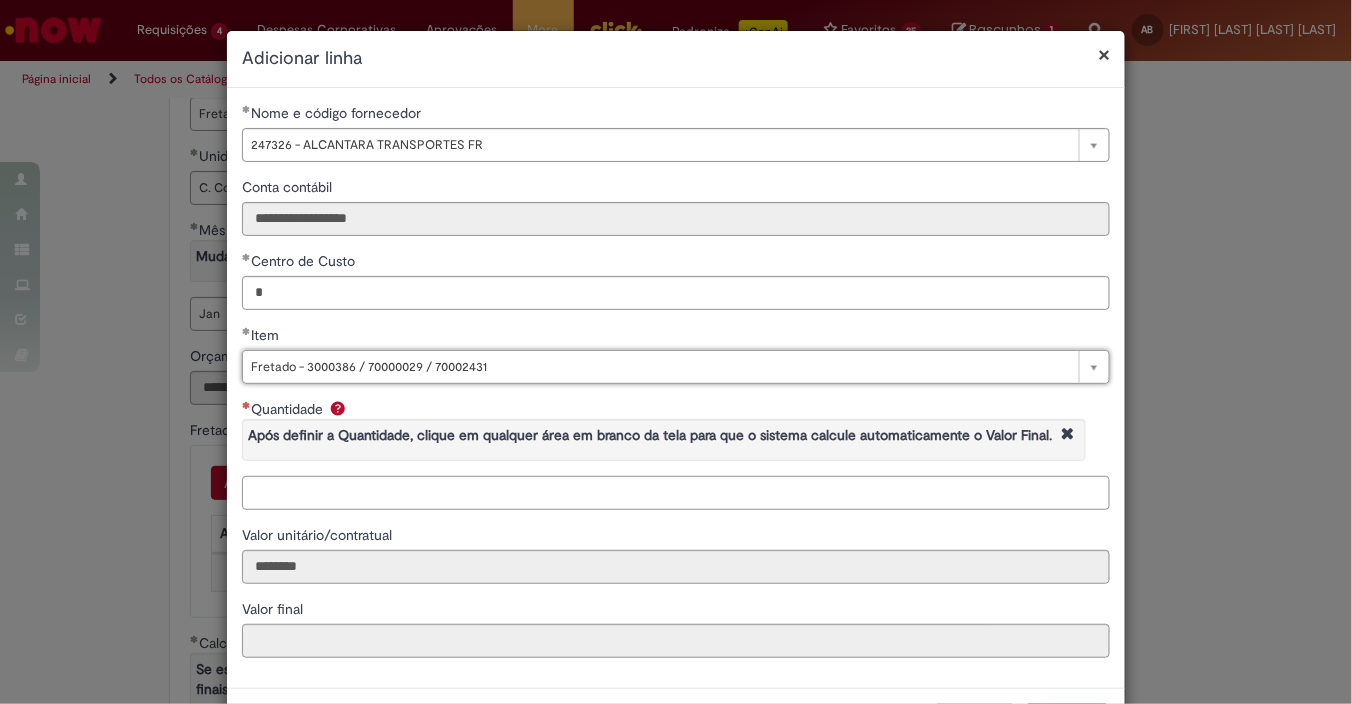 click on "Quantidade Após definir a Quantidade, clique em qualquer área em branco da tela para que o sistema calcule automaticamente o Valor Final." at bounding box center (676, 493) 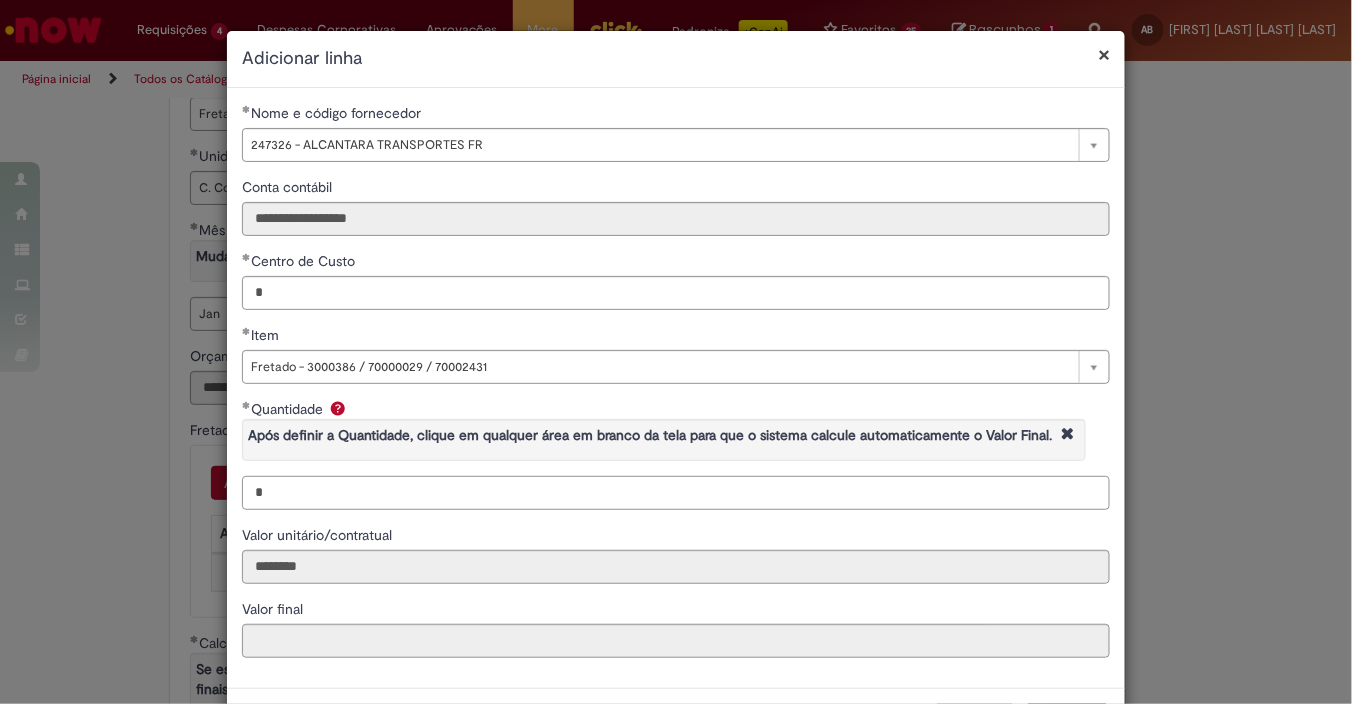 type on "*" 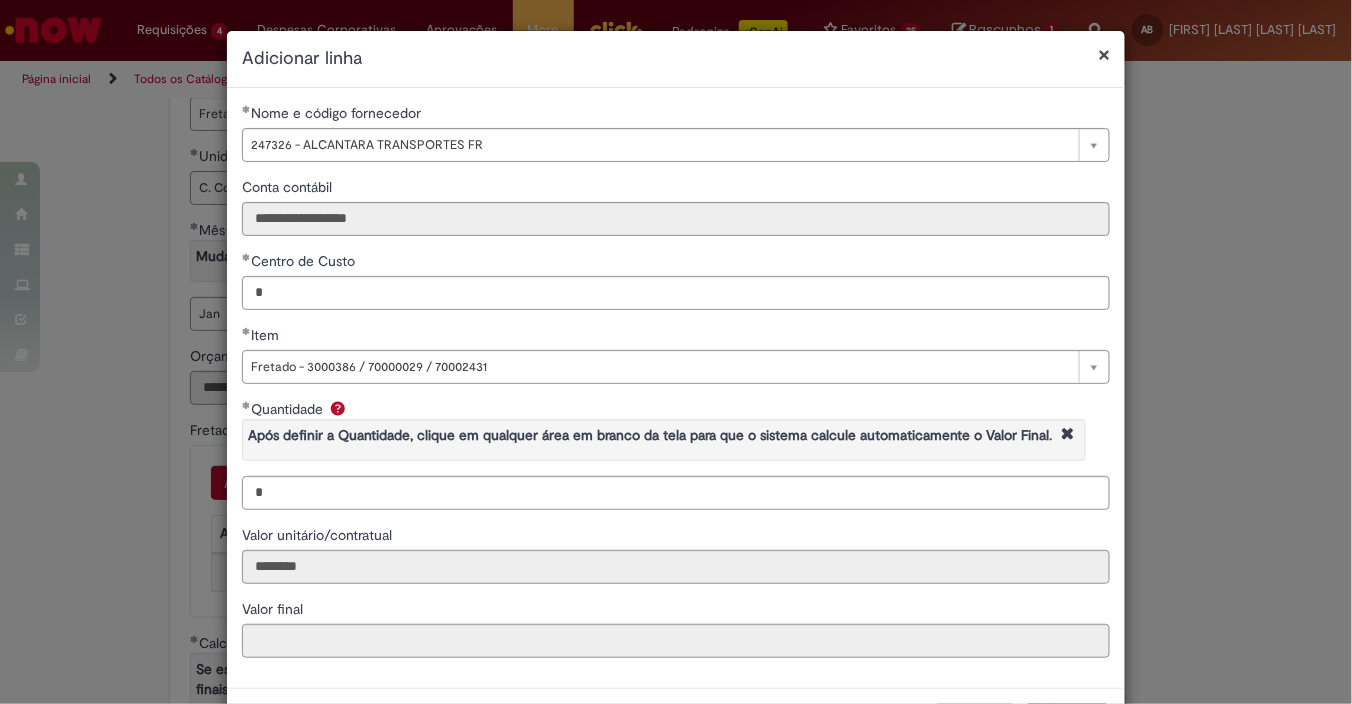type on "********" 